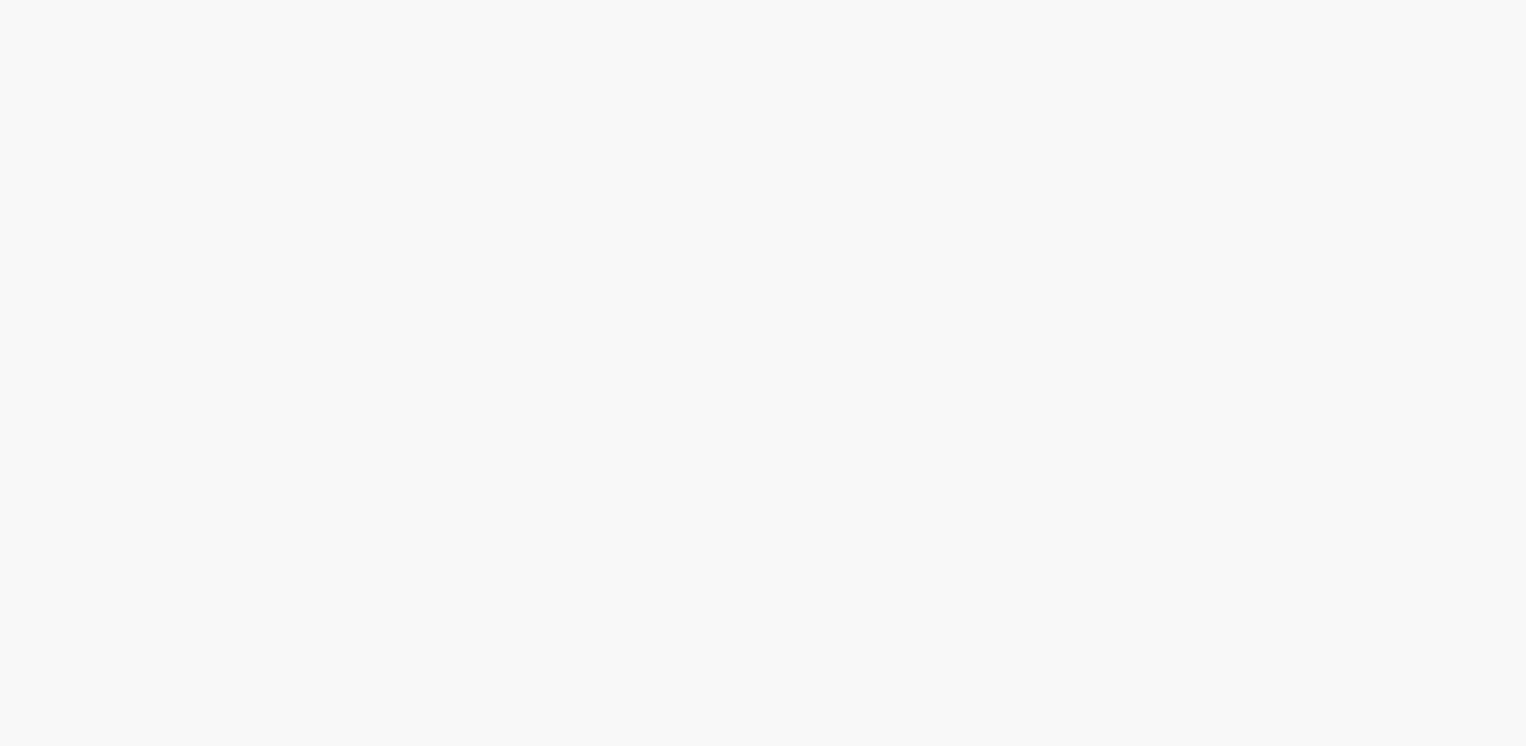 scroll, scrollTop: 0, scrollLeft: 0, axis: both 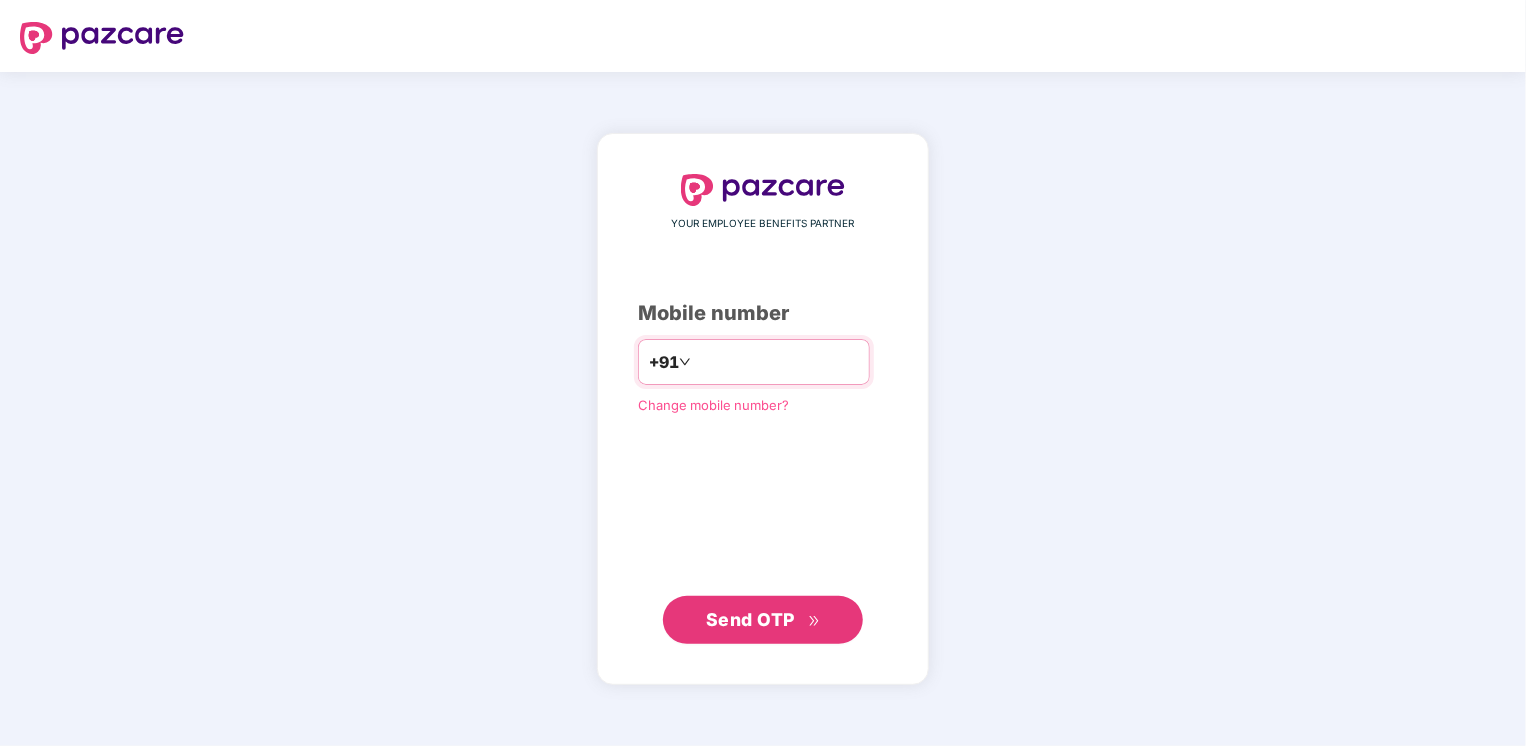 click on "**********" at bounding box center (777, 362) 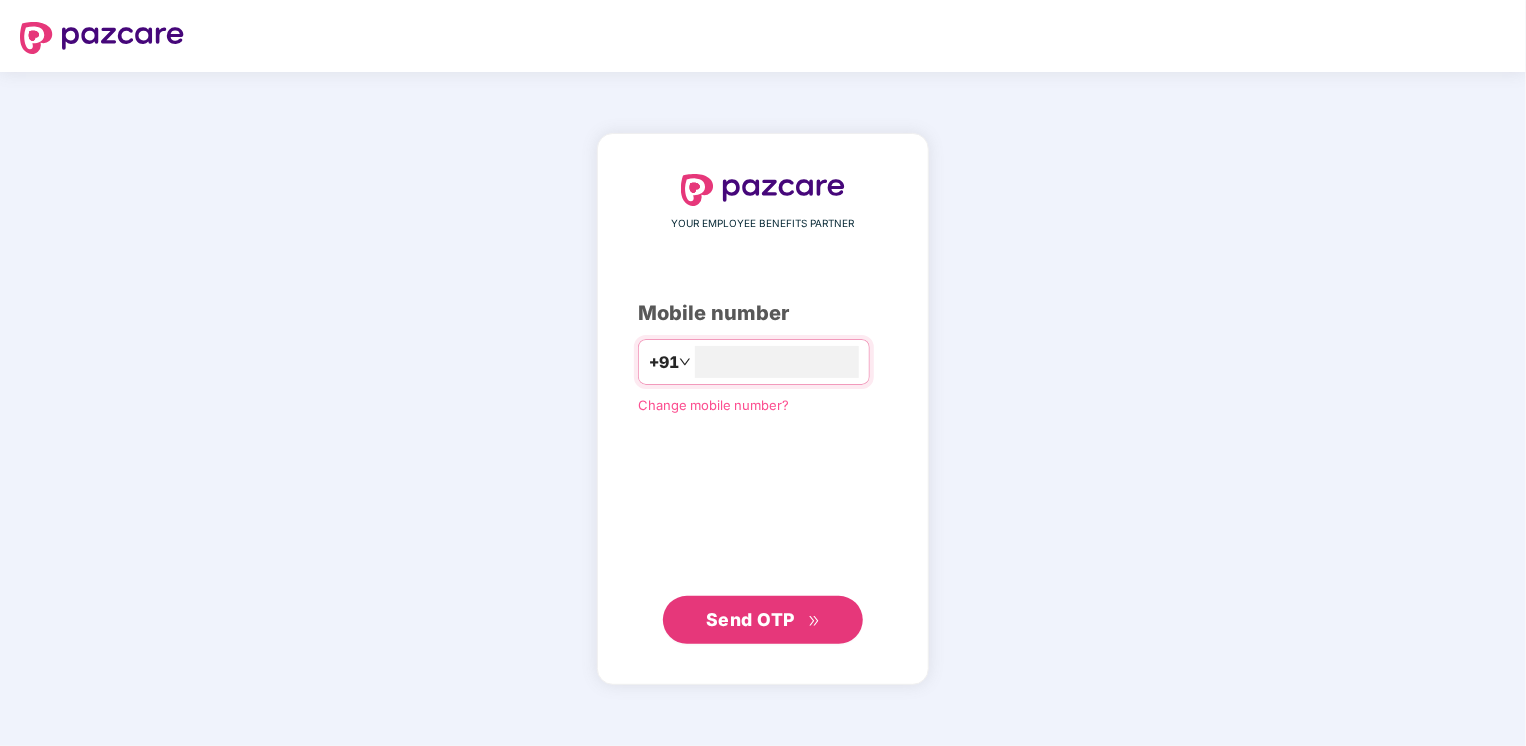 type on "**********" 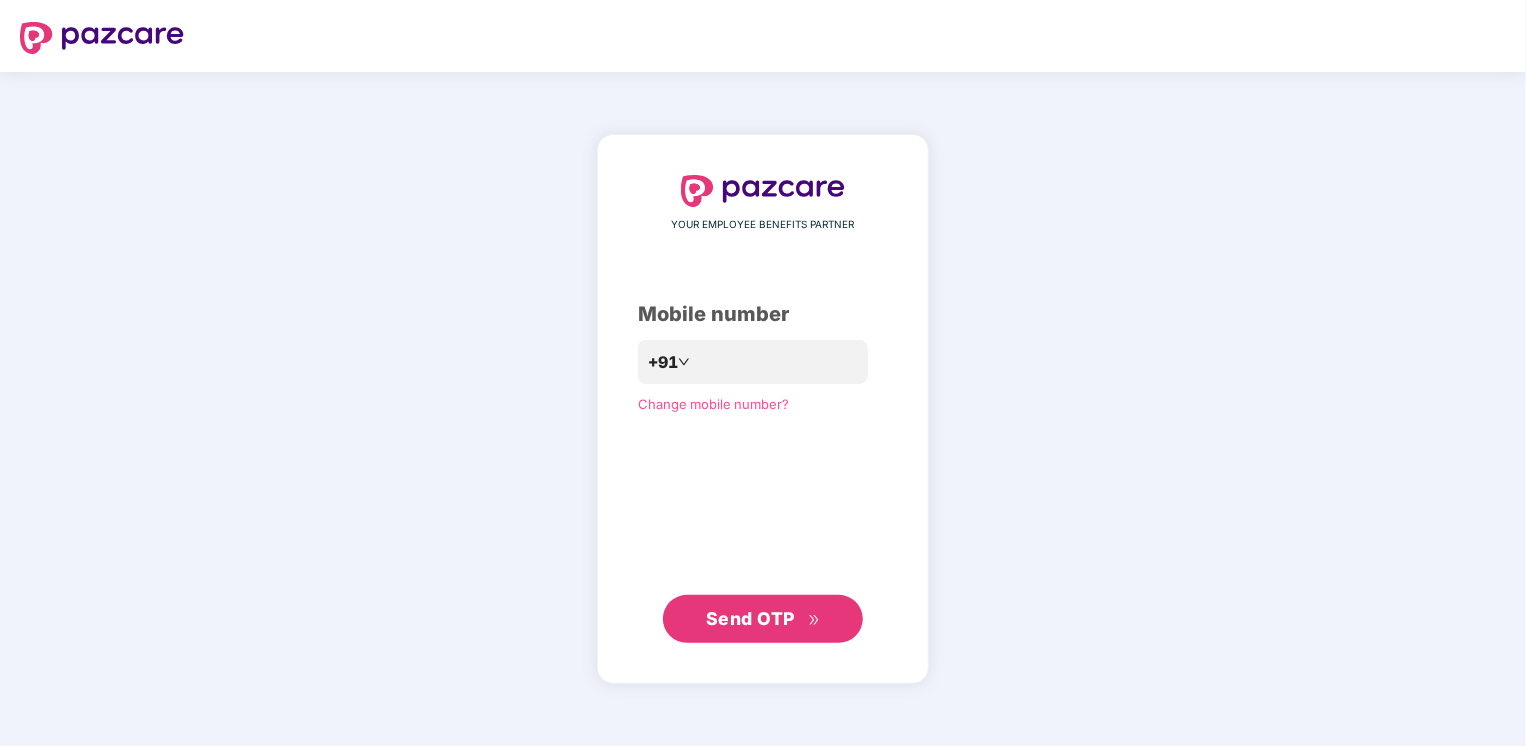 click on "**********" at bounding box center (763, 409) 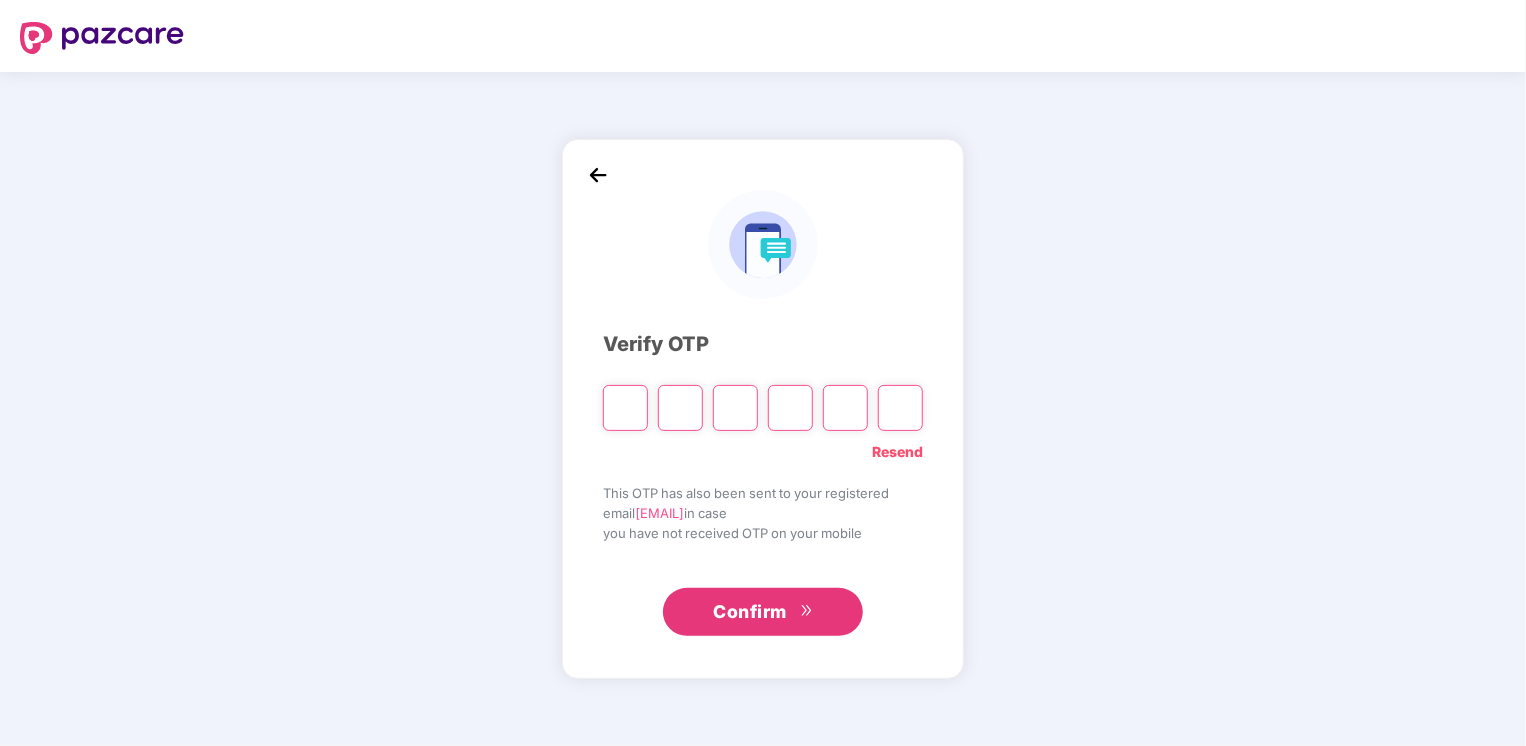 type on "*" 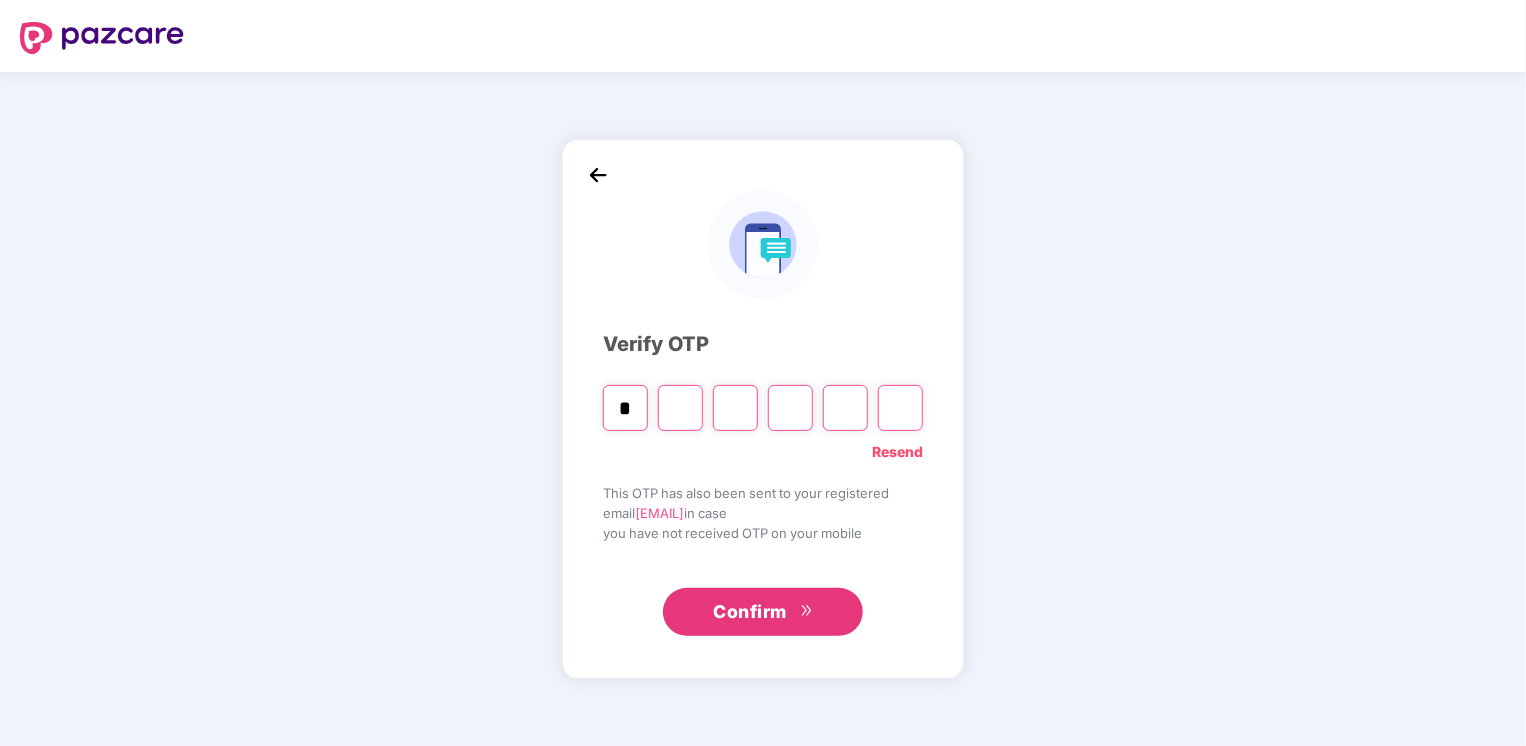 type on "*" 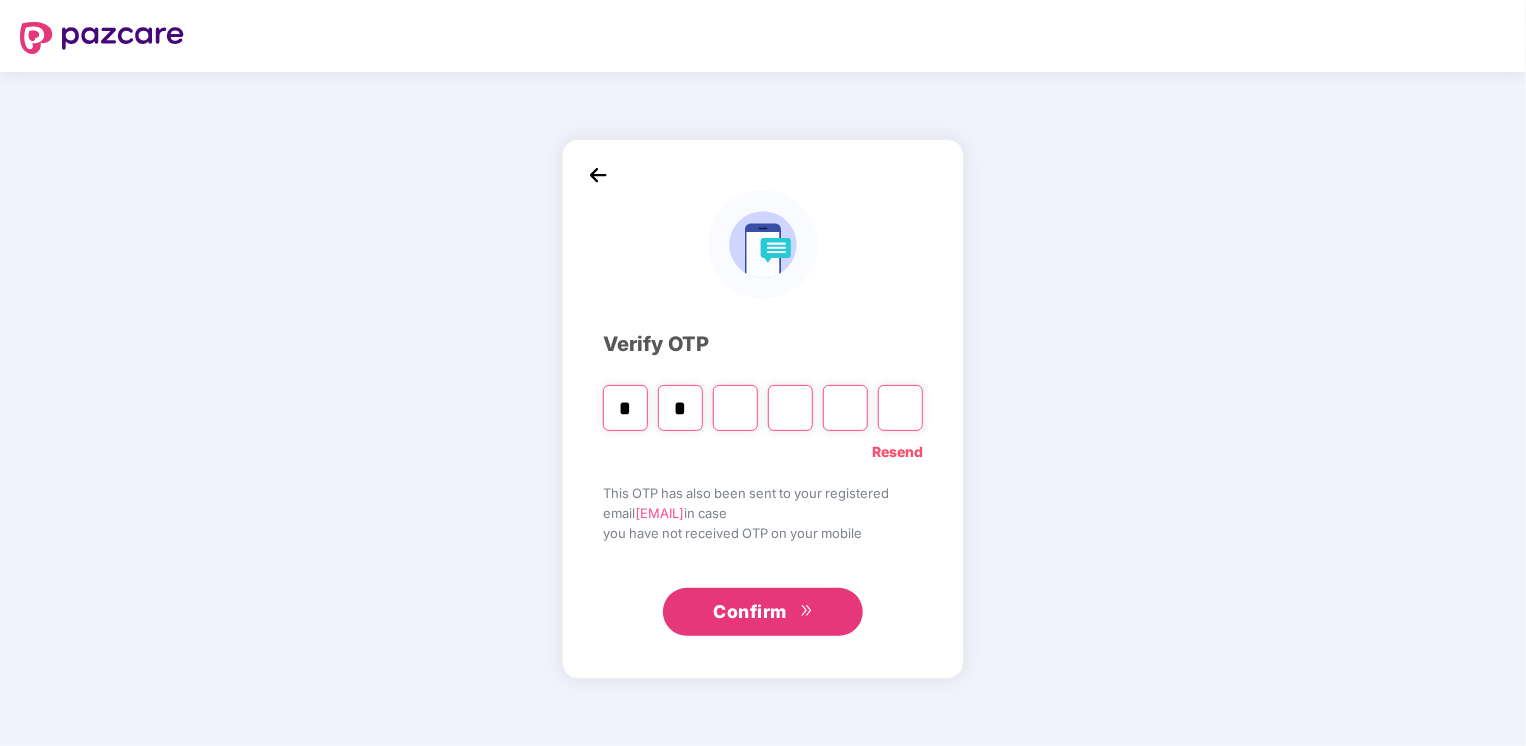 type on "*" 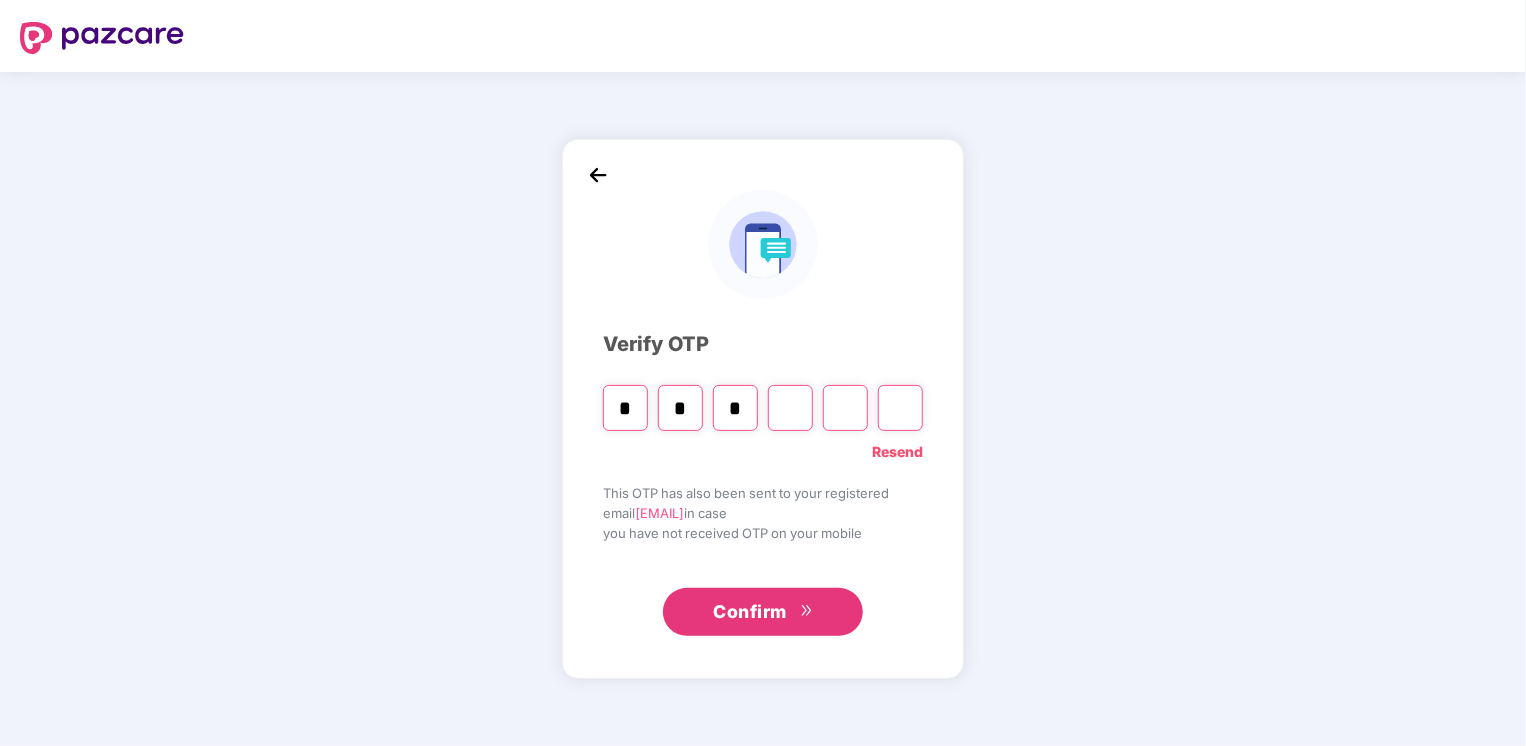 type on "*" 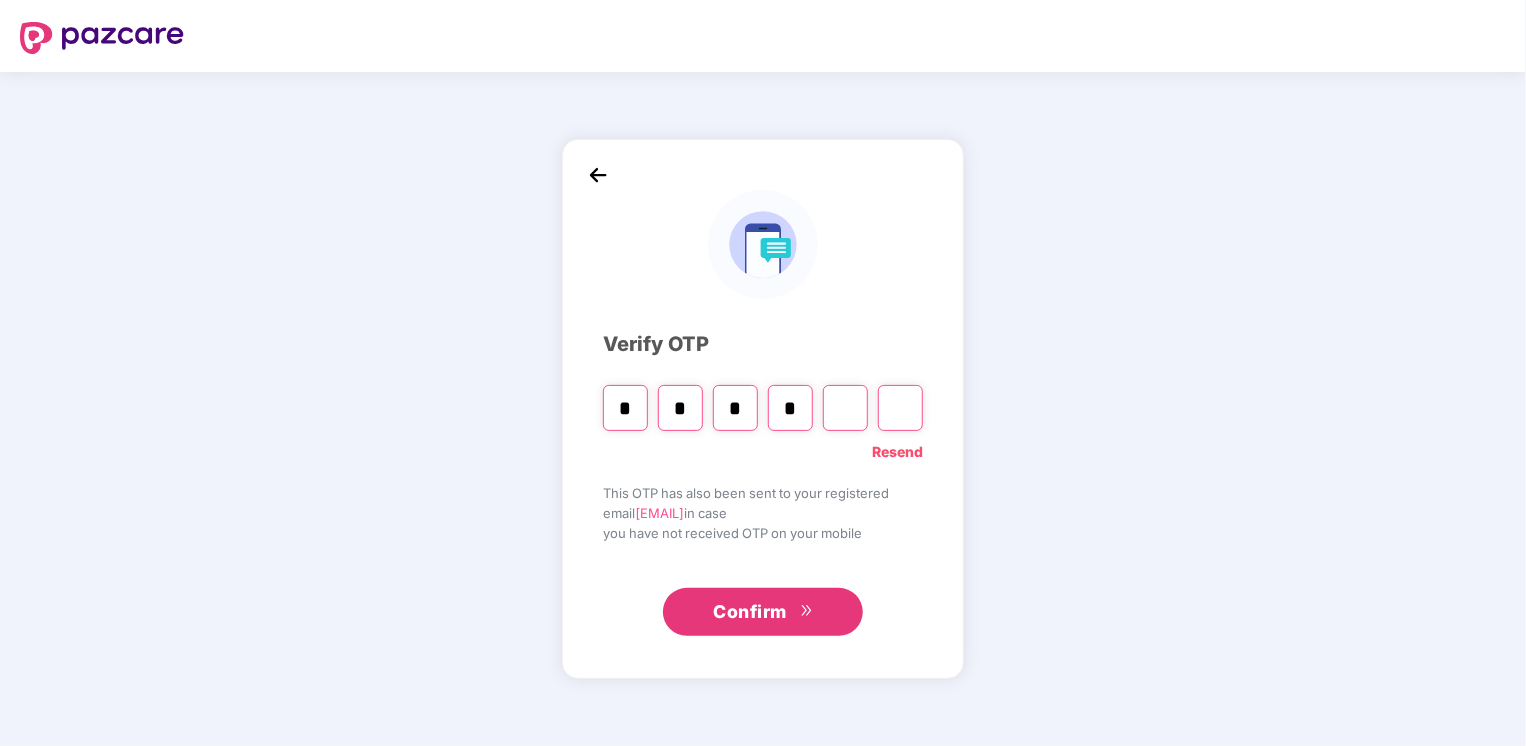 type on "*" 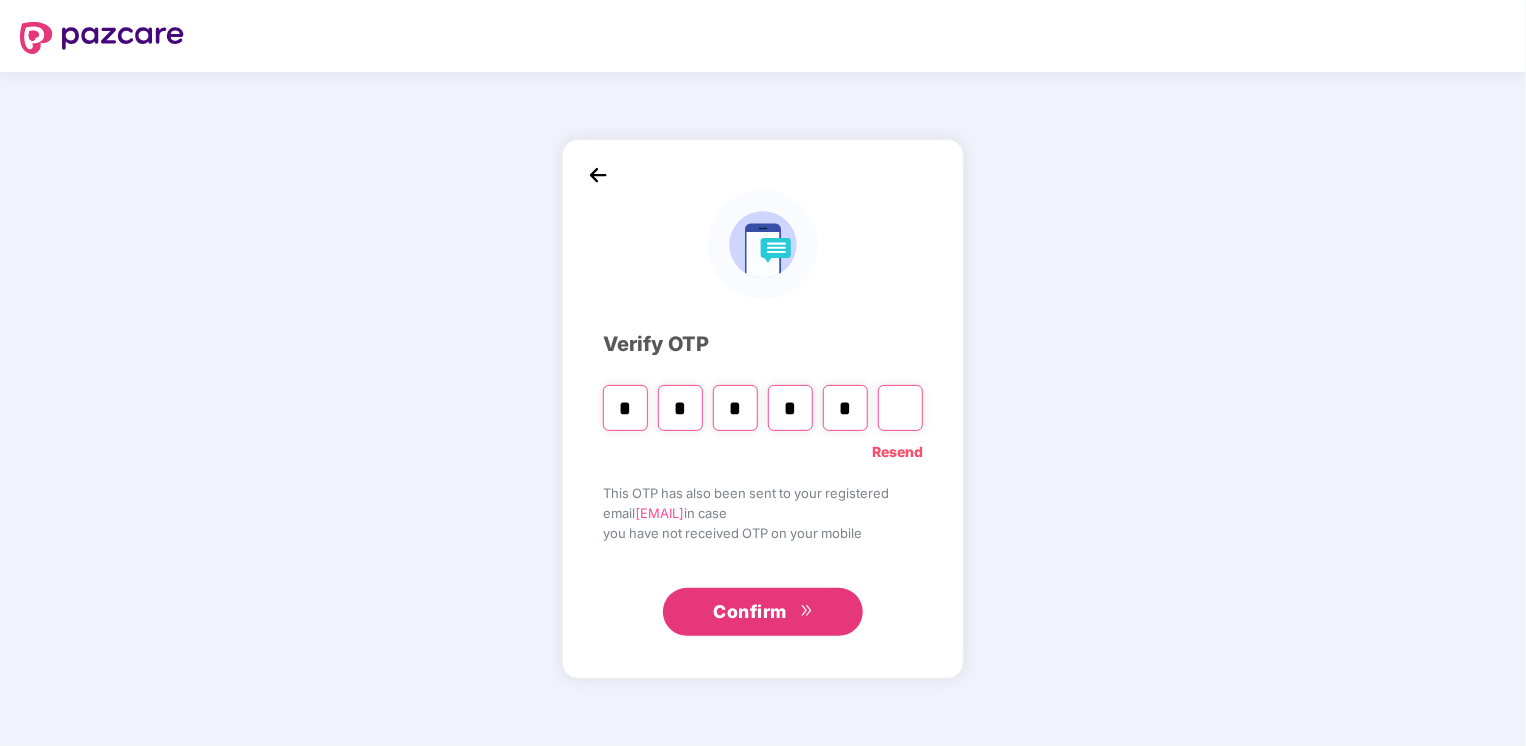 type on "*" 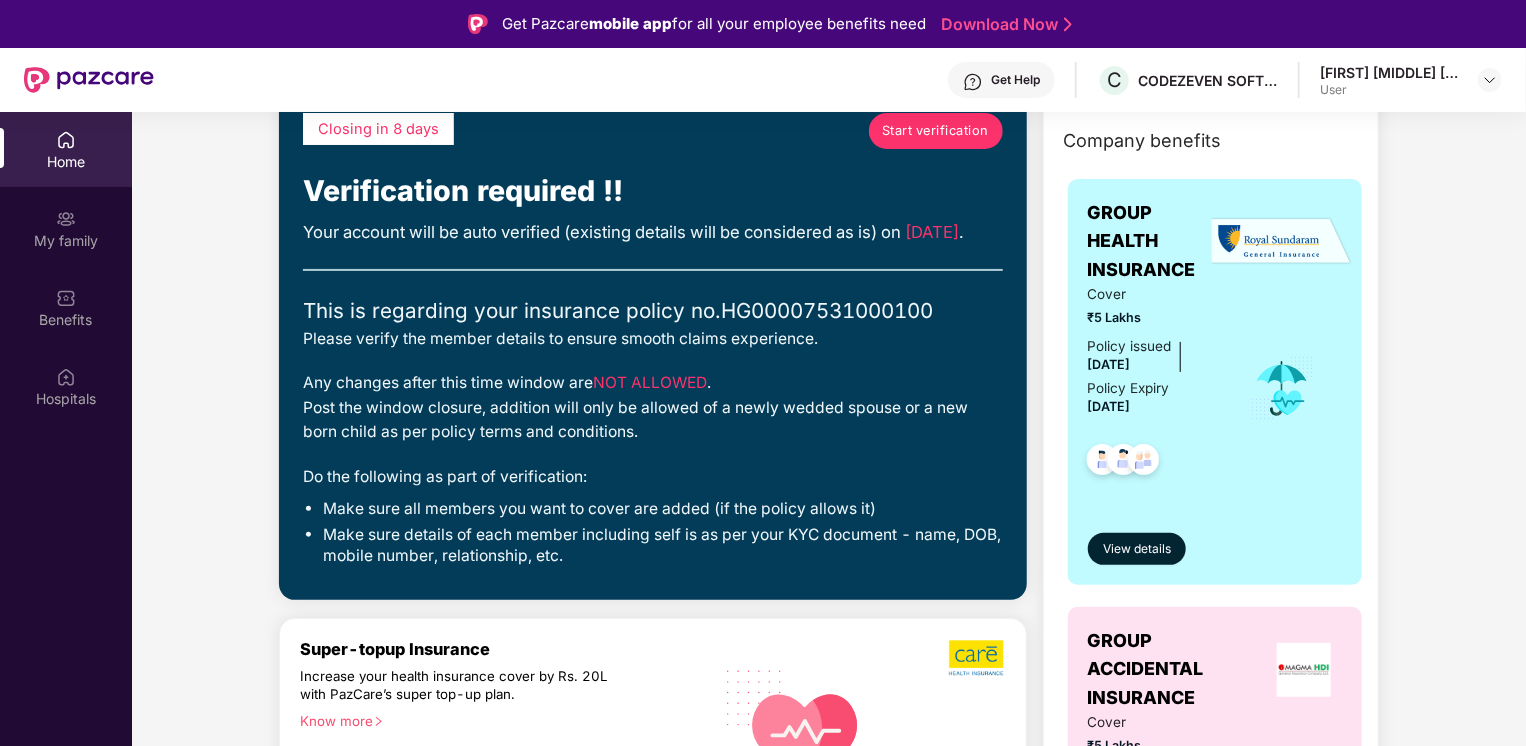 scroll, scrollTop: 0, scrollLeft: 0, axis: both 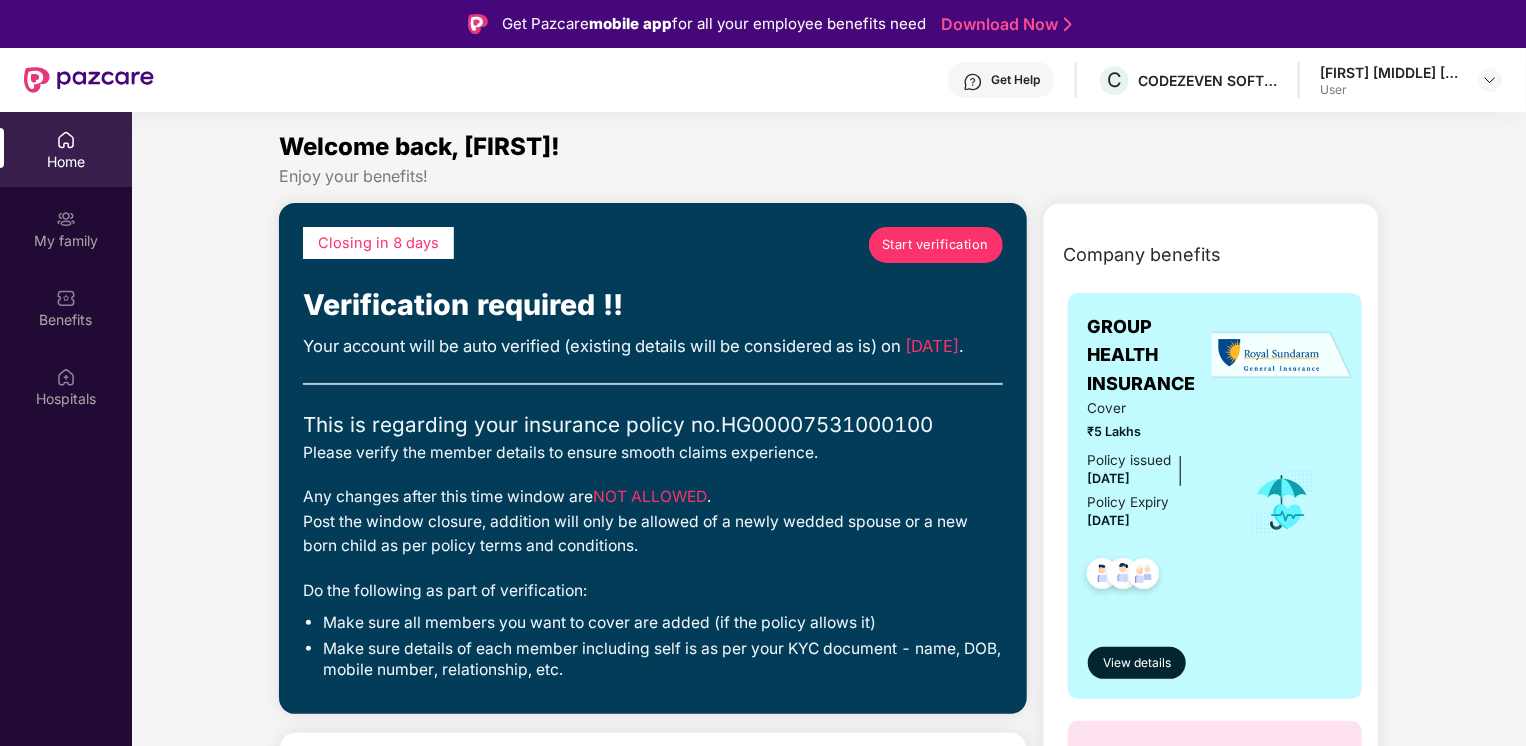 click on "Start verification" at bounding box center [935, 245] 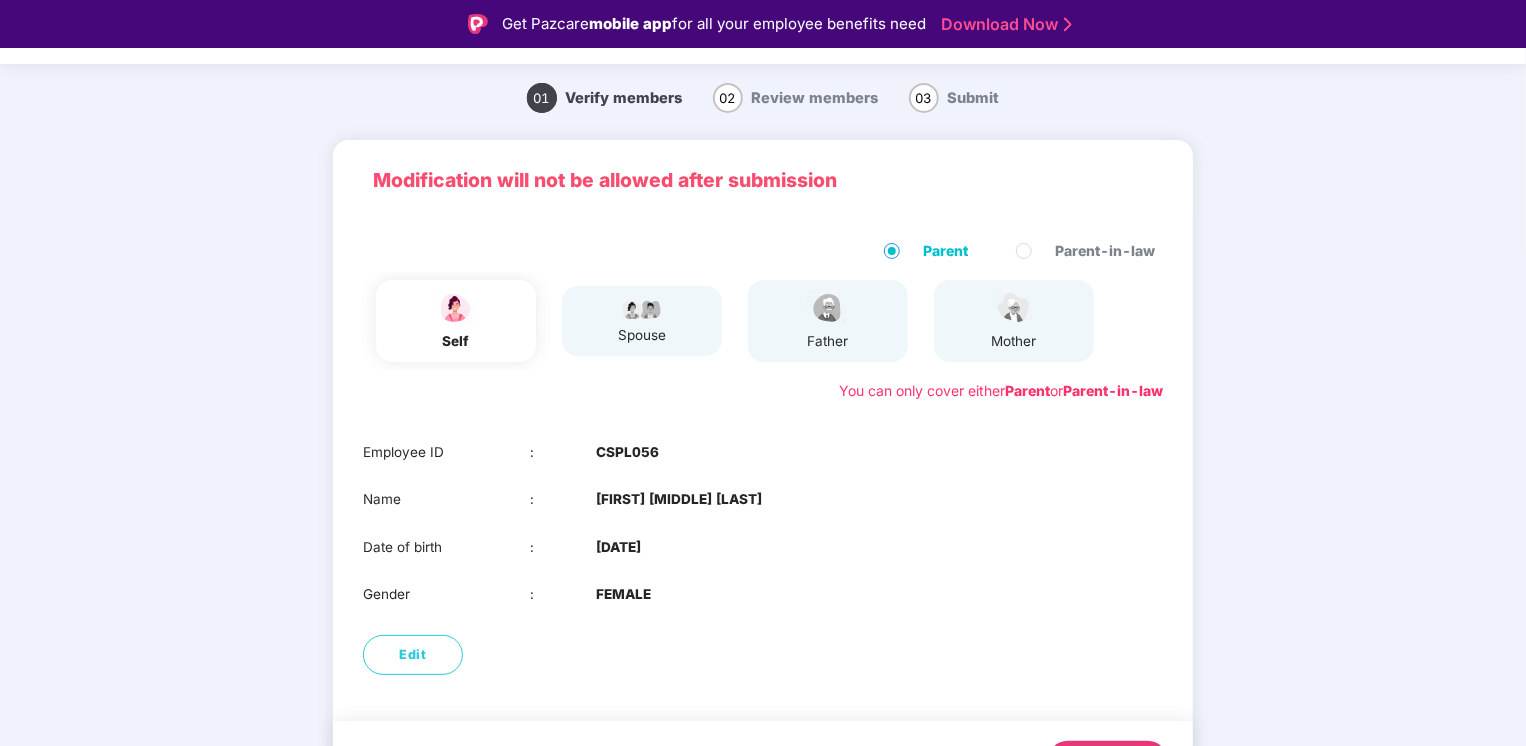 scroll, scrollTop: 100, scrollLeft: 0, axis: vertical 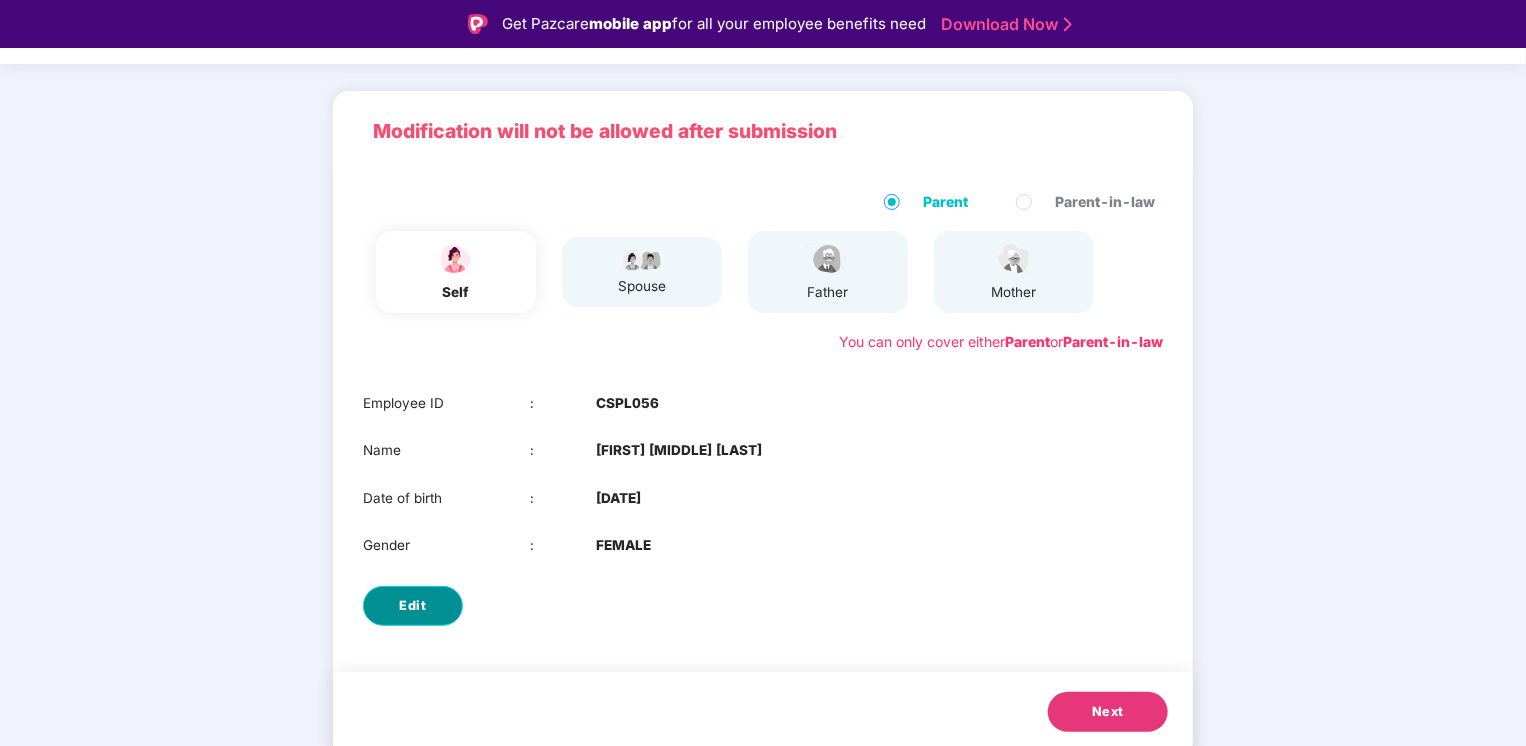 click on "Edit" at bounding box center (413, 606) 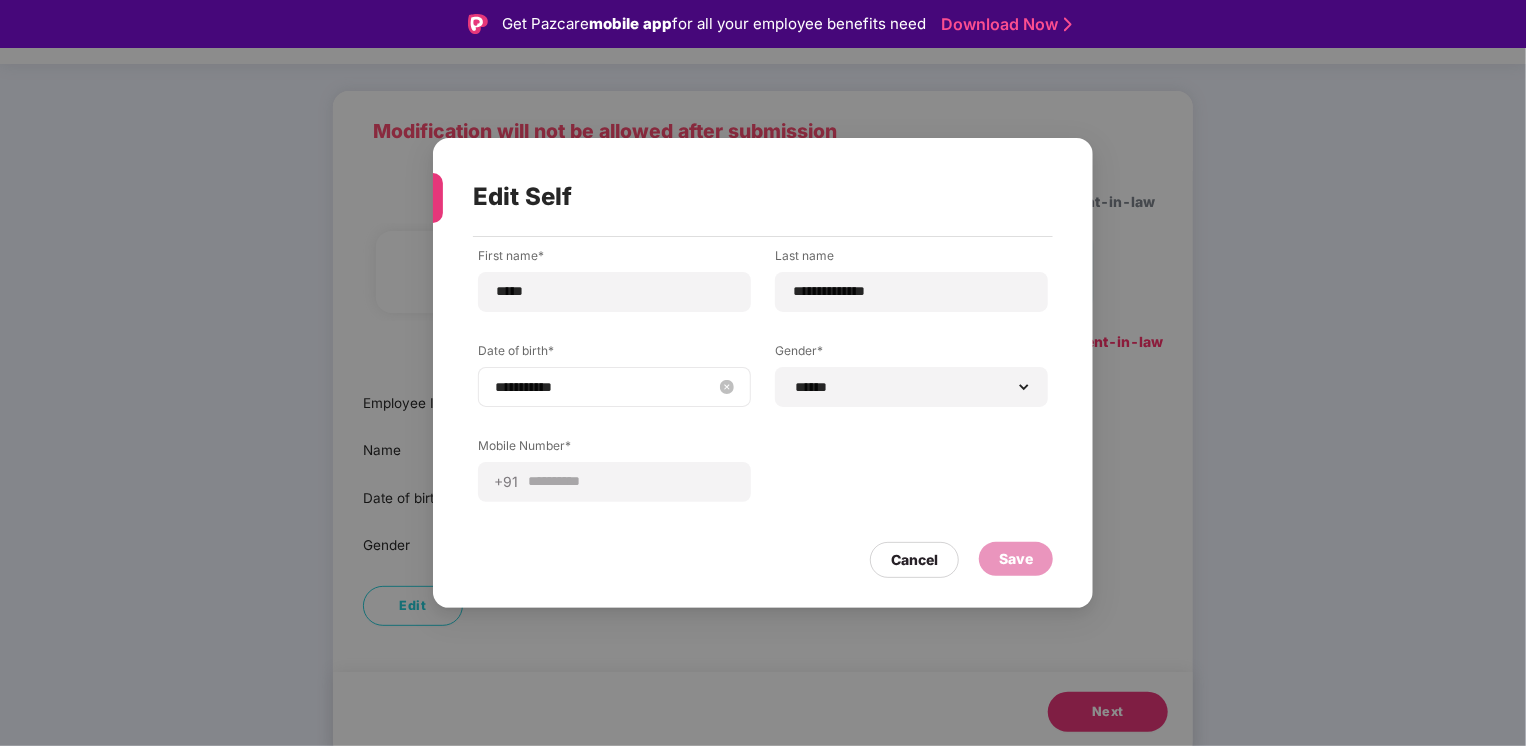 click on "**********" at bounding box center (604, 387) 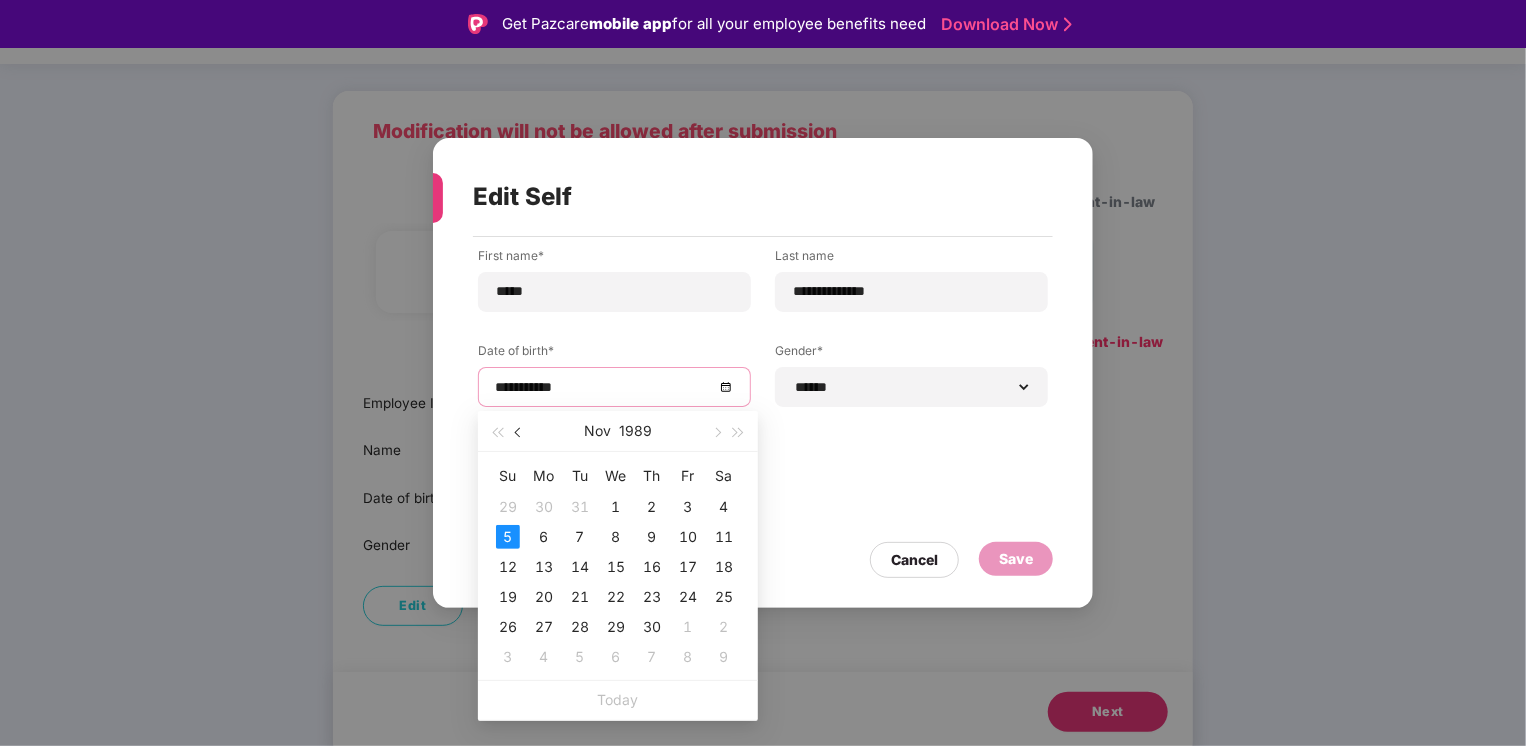 click at bounding box center [520, 433] 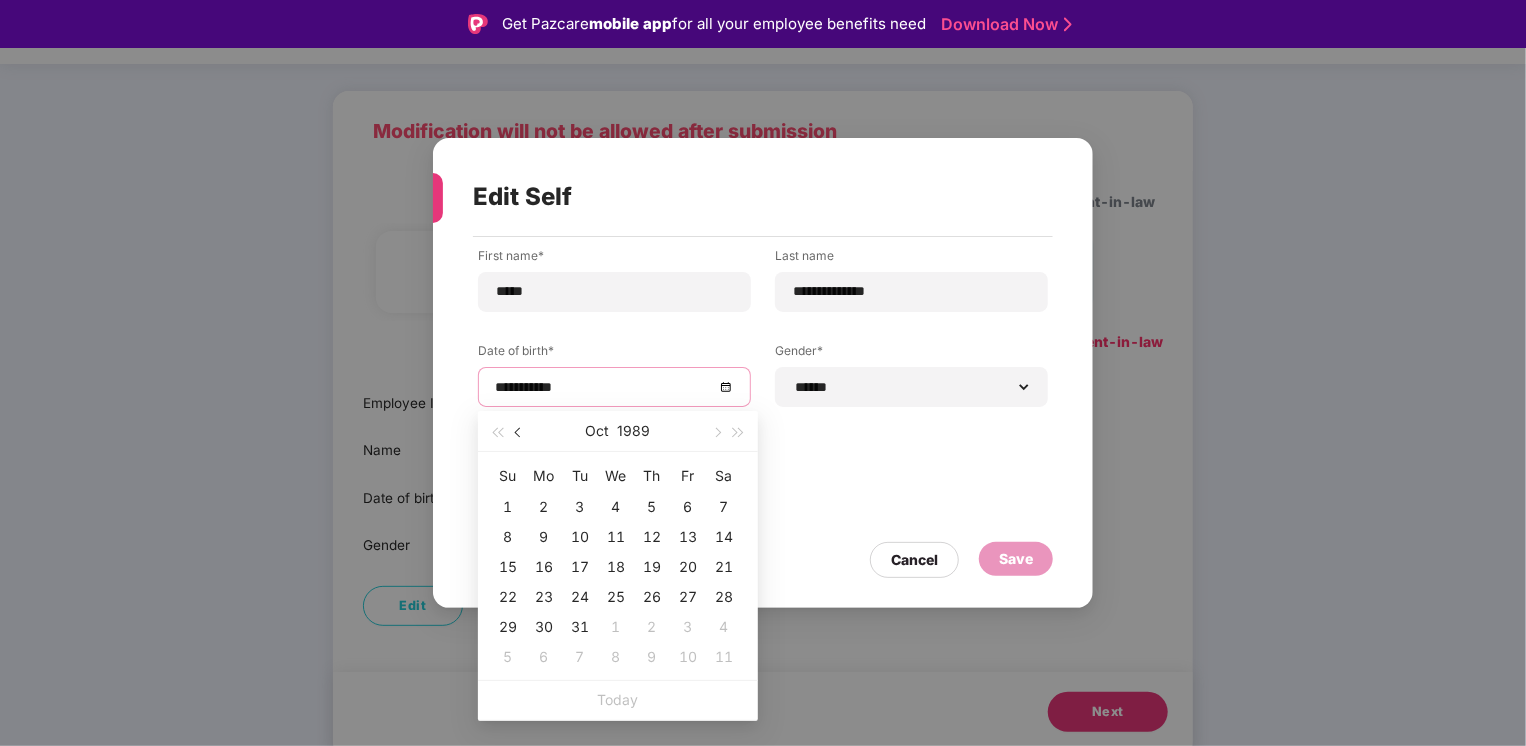 click at bounding box center (520, 433) 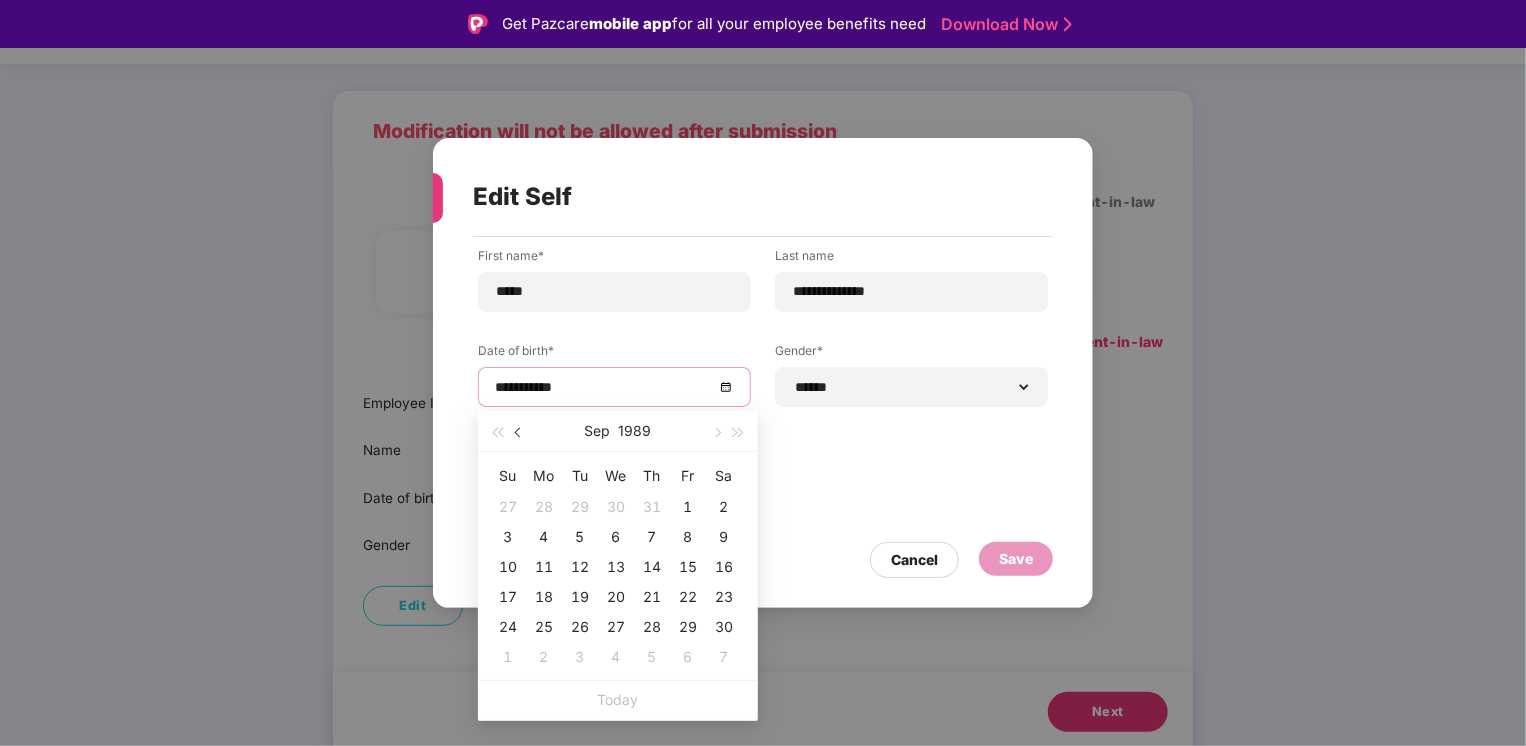 click at bounding box center [520, 433] 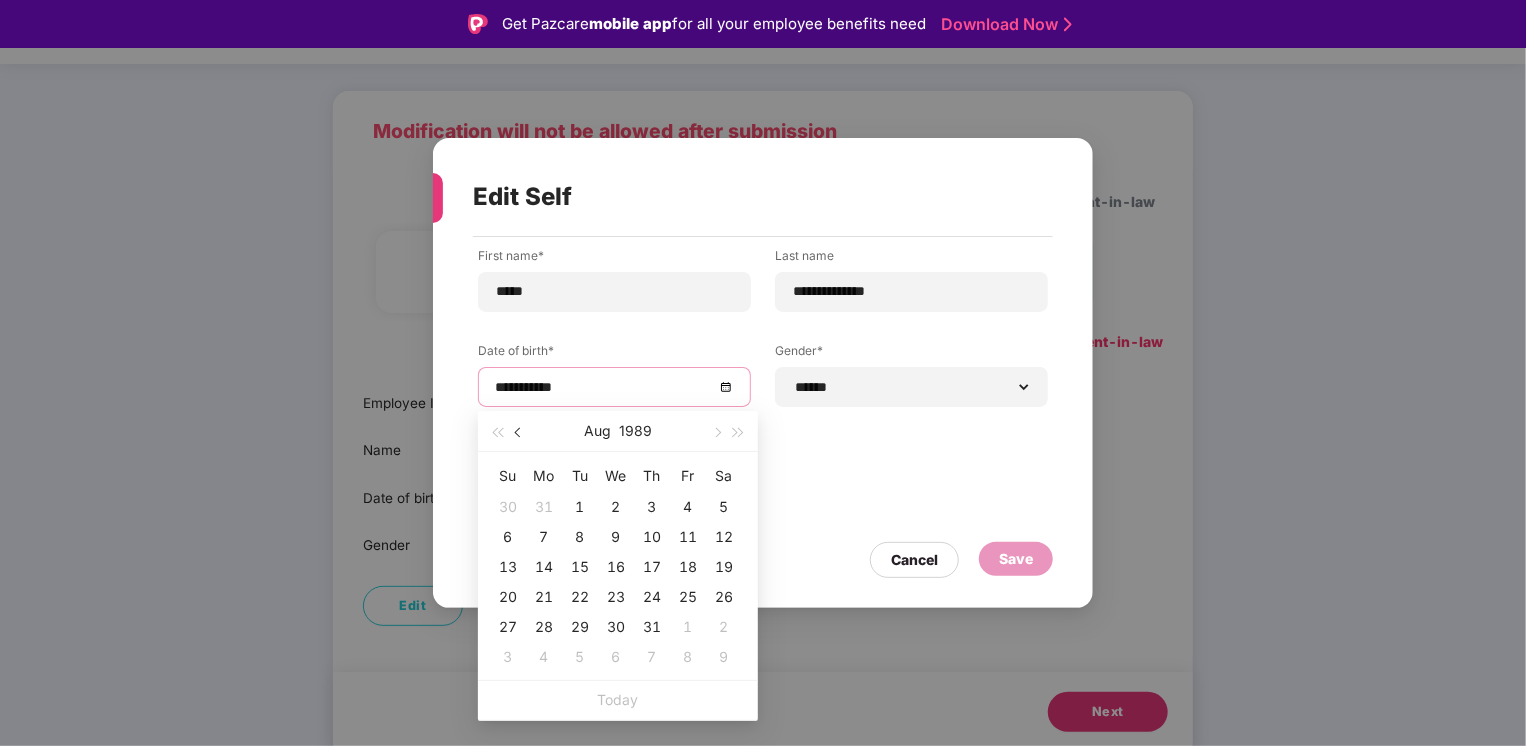 click at bounding box center [520, 433] 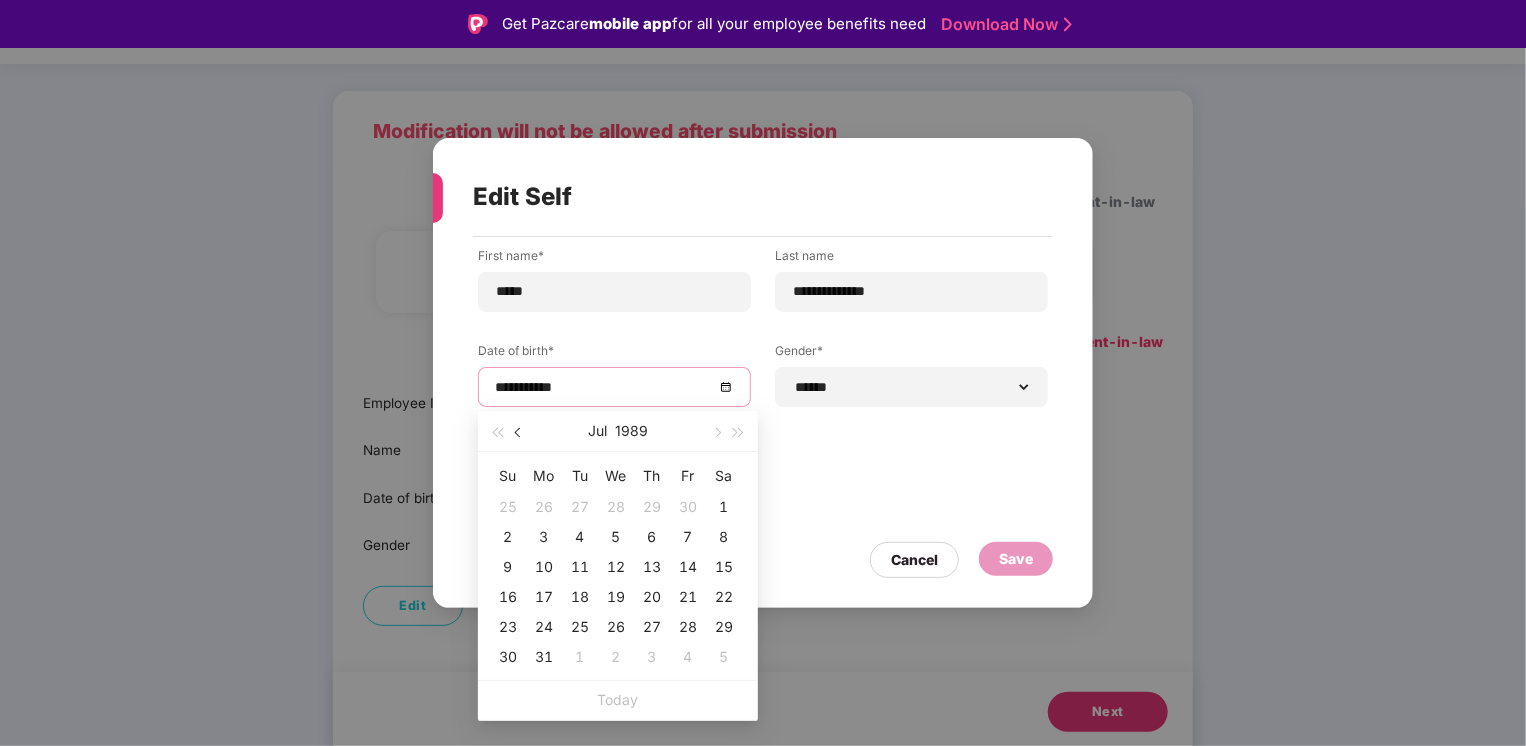 click at bounding box center [520, 433] 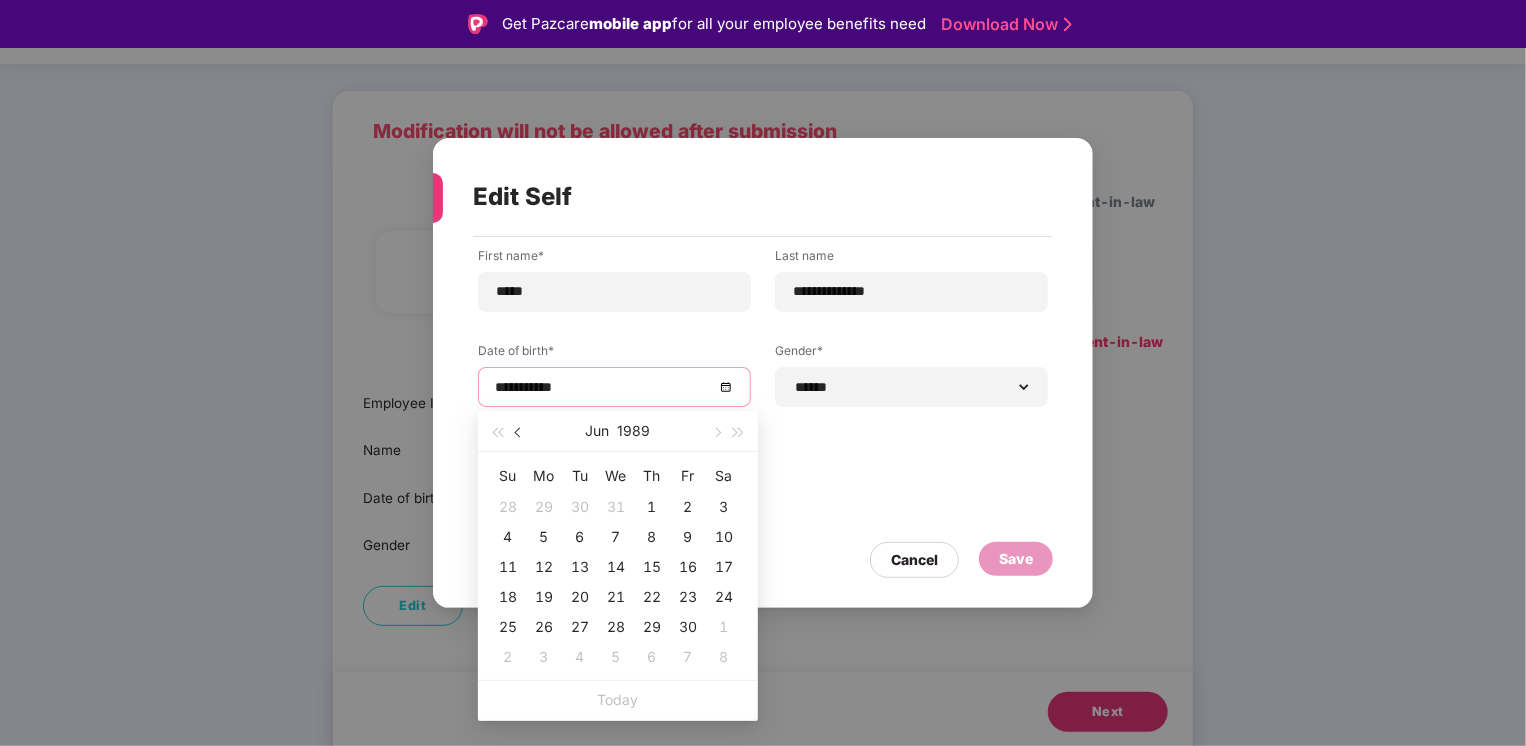 click at bounding box center (520, 433) 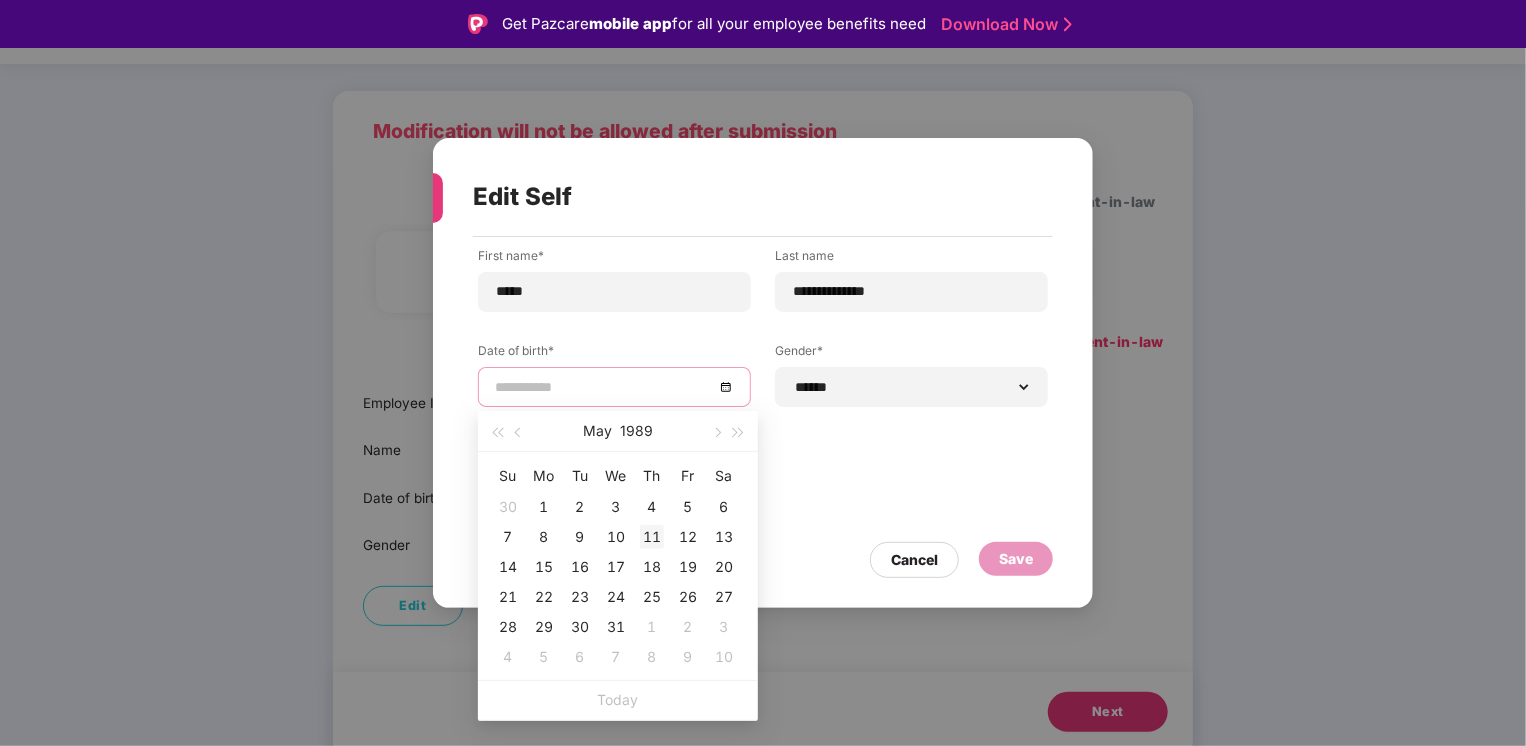 type on "**********" 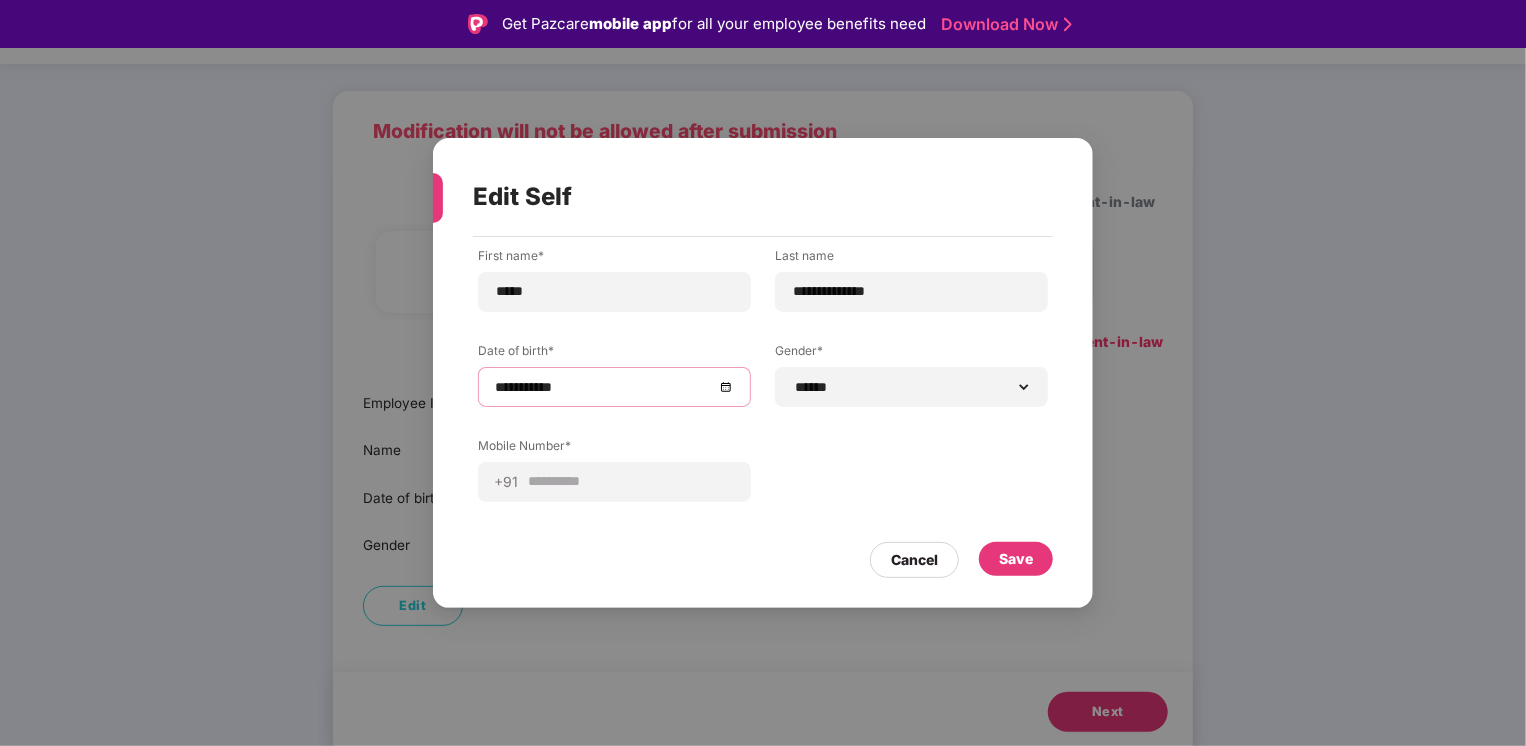click on "**********" at bounding box center (763, 389) 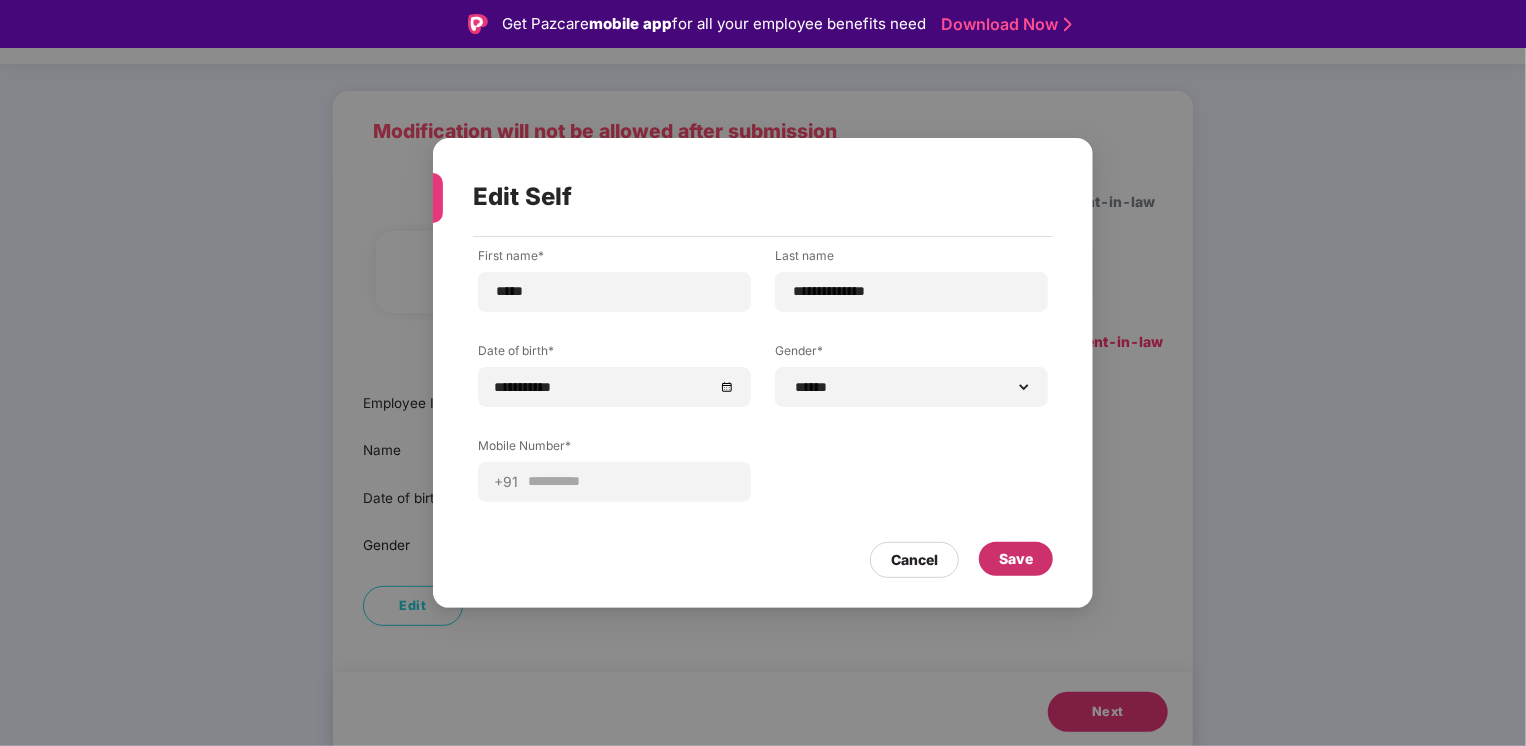 click on "Save" at bounding box center (1016, 559) 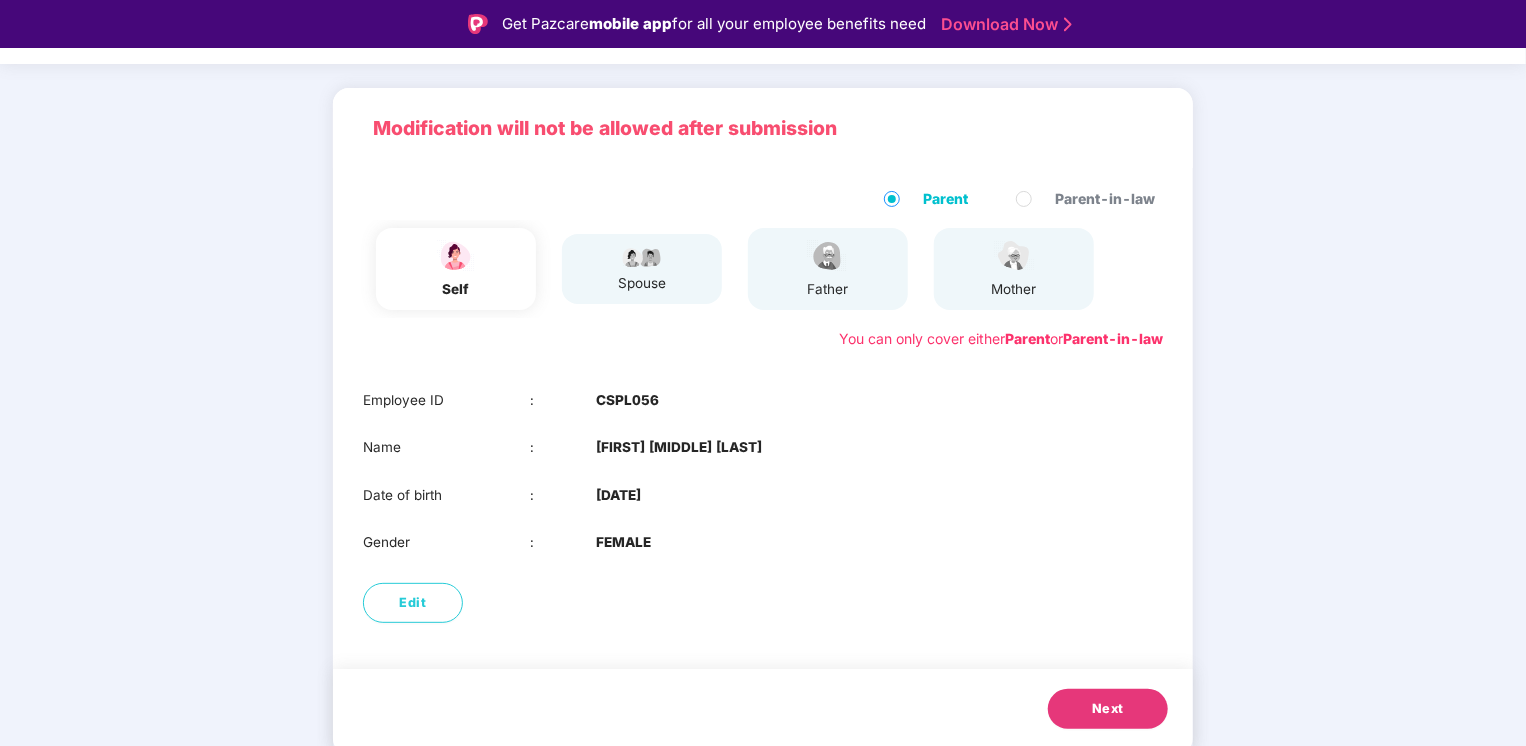 scroll, scrollTop: 104, scrollLeft: 0, axis: vertical 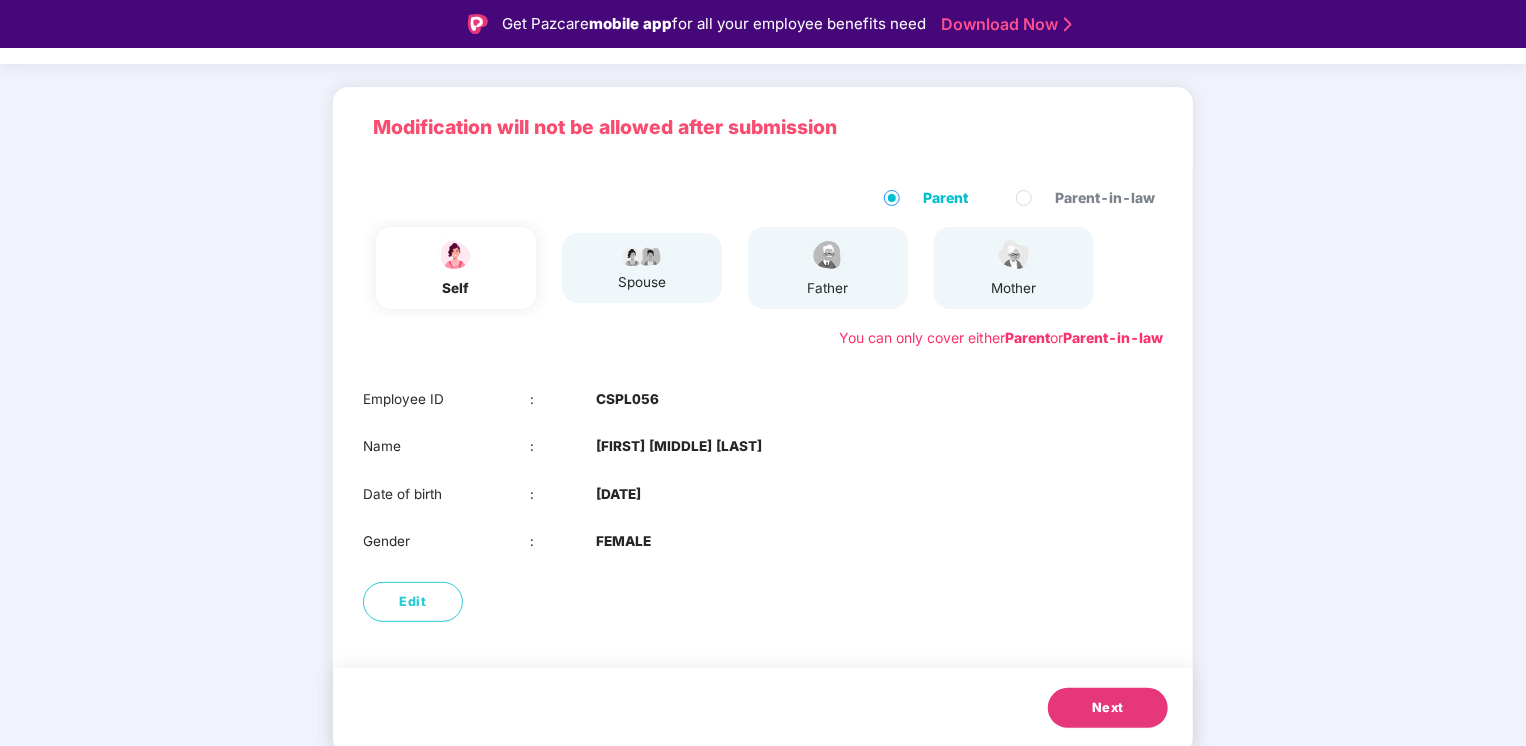 click on "Next" at bounding box center [1108, 708] 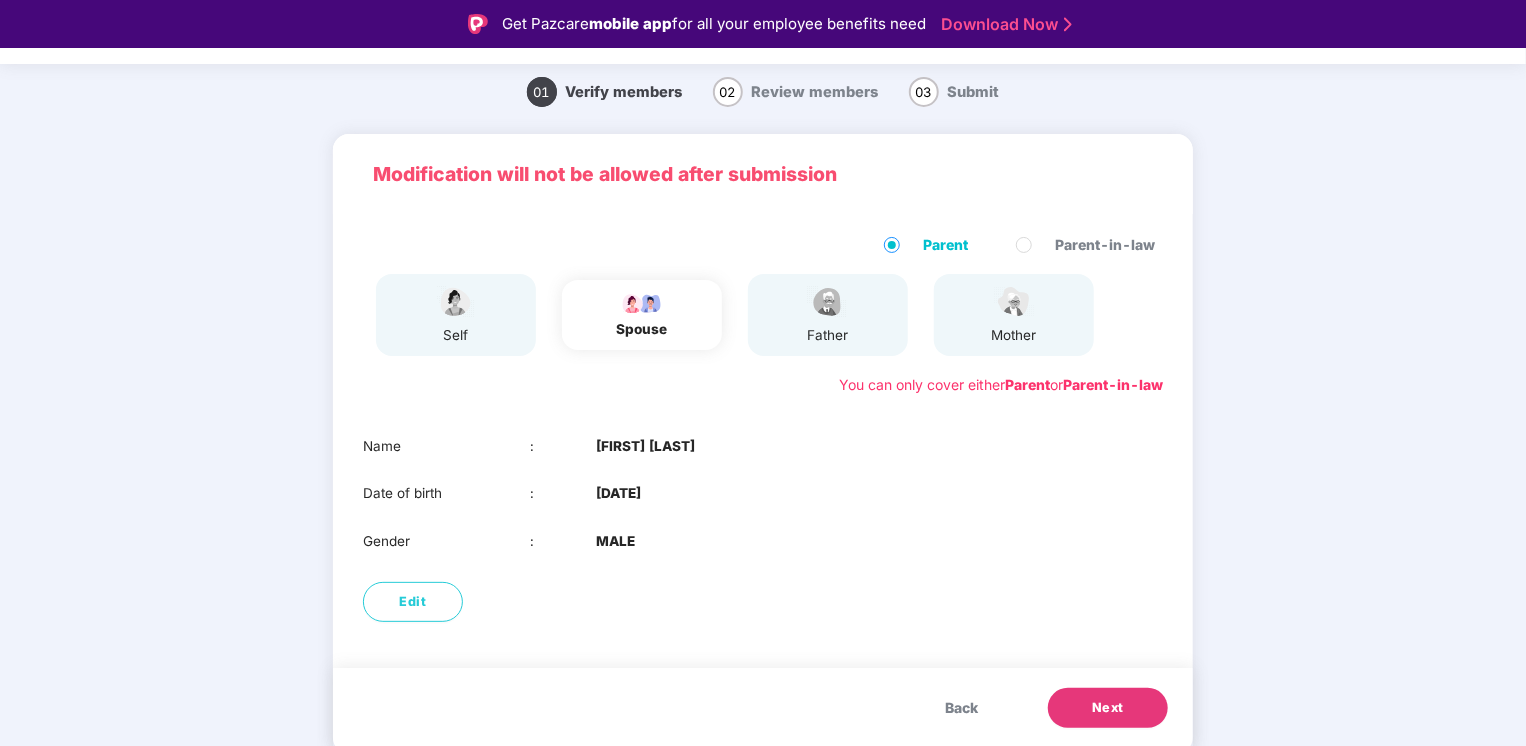 scroll, scrollTop: 48, scrollLeft: 0, axis: vertical 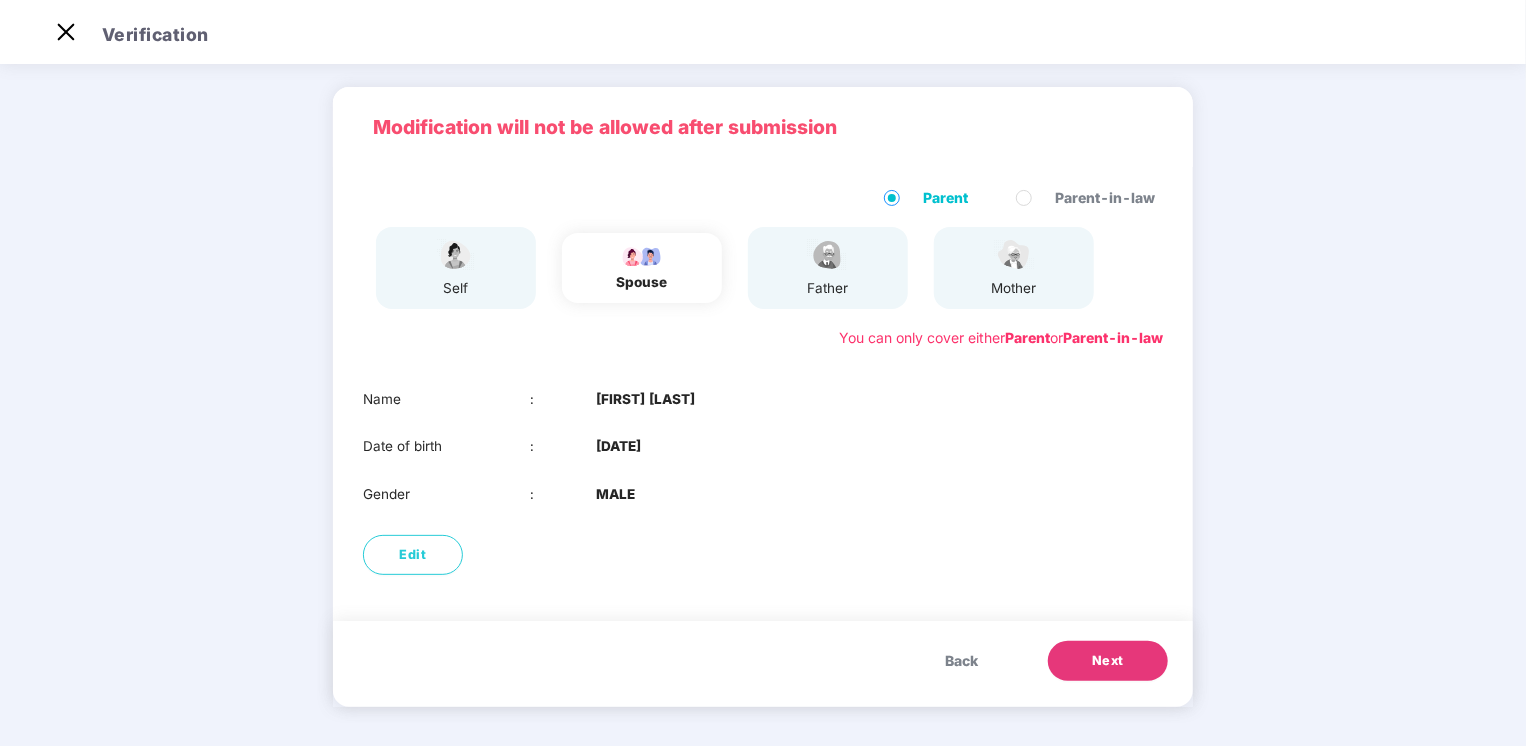 click on "Back" at bounding box center (961, 661) 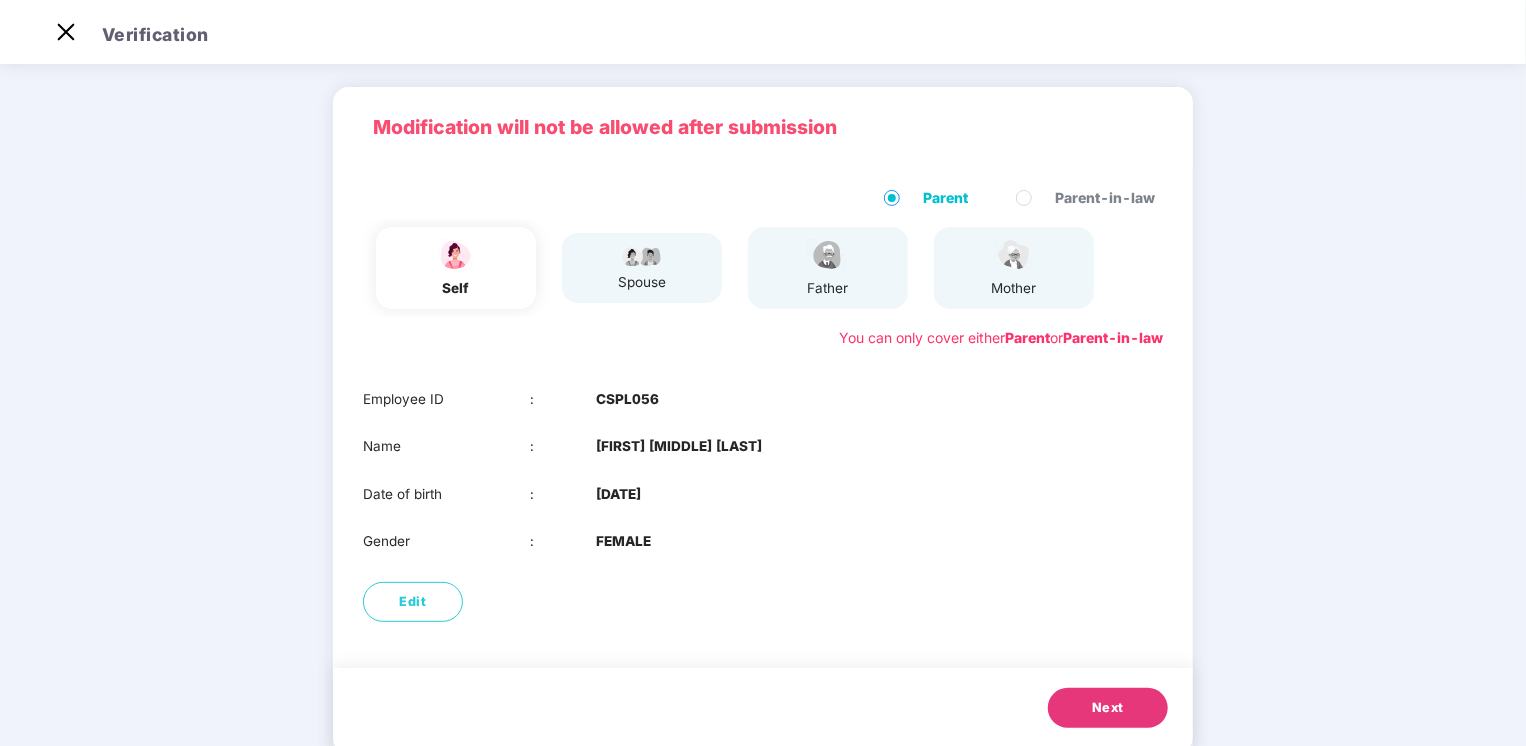 click on "Next" at bounding box center (1108, 708) 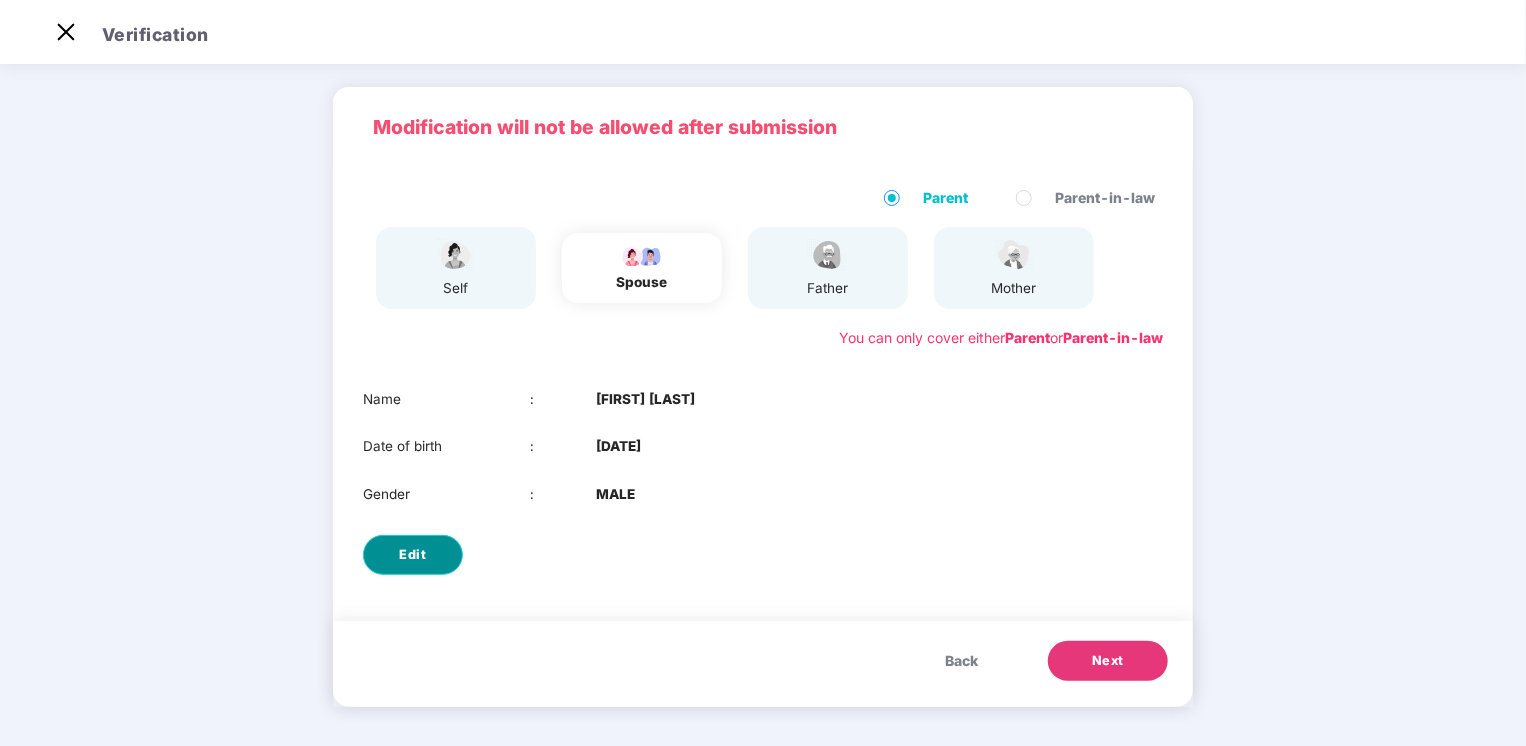 click on "Edit" at bounding box center [413, 555] 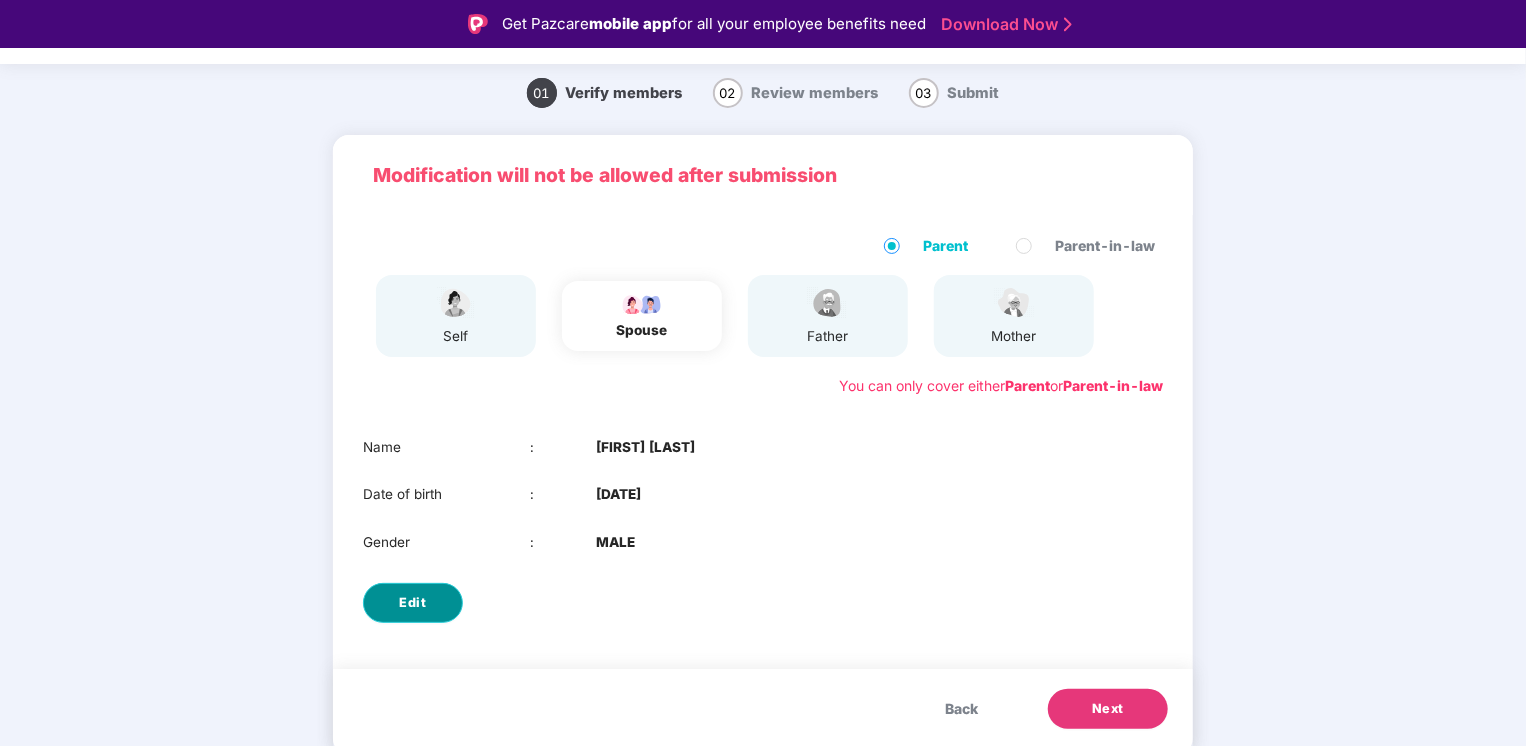 select on "****" 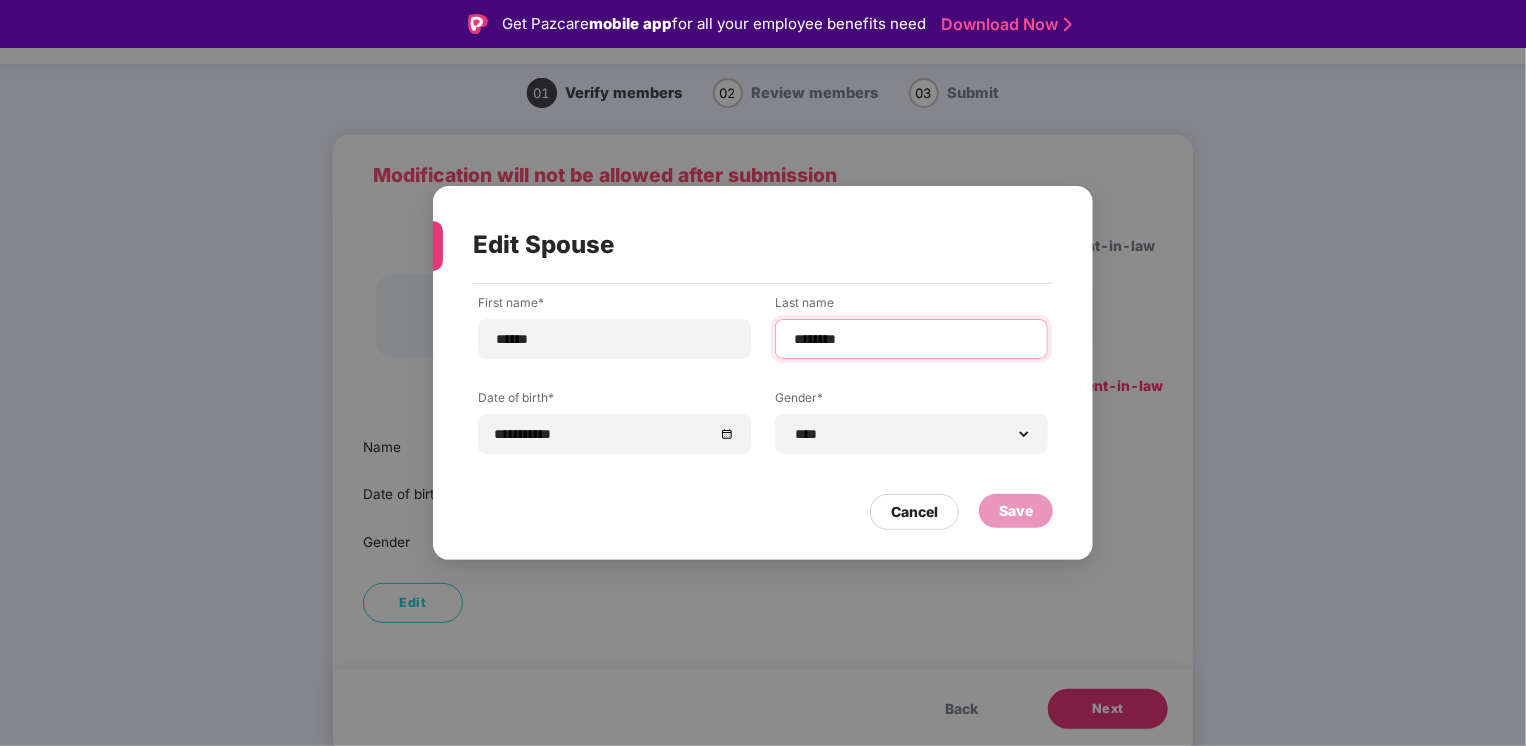 click on "********" at bounding box center (911, 339) 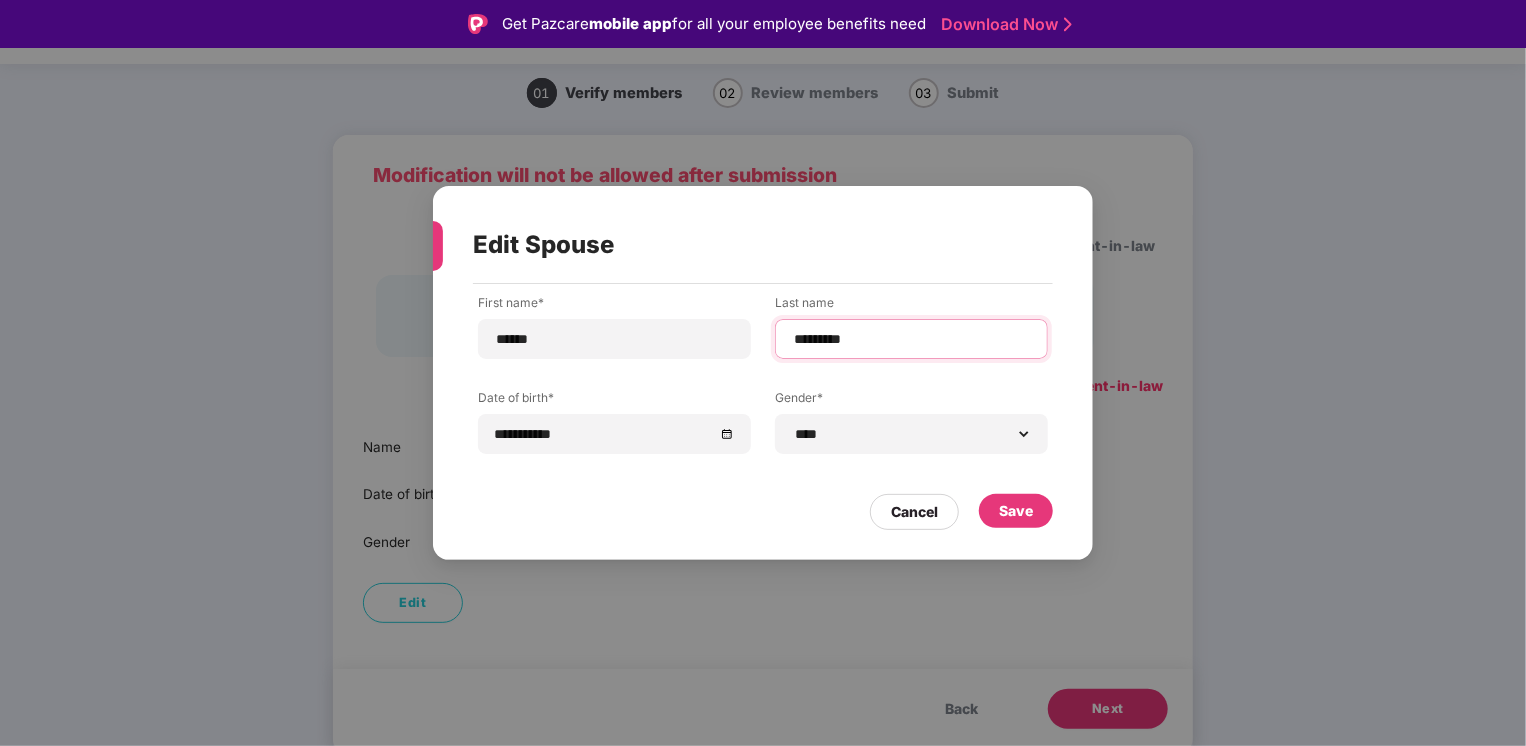 type on "********" 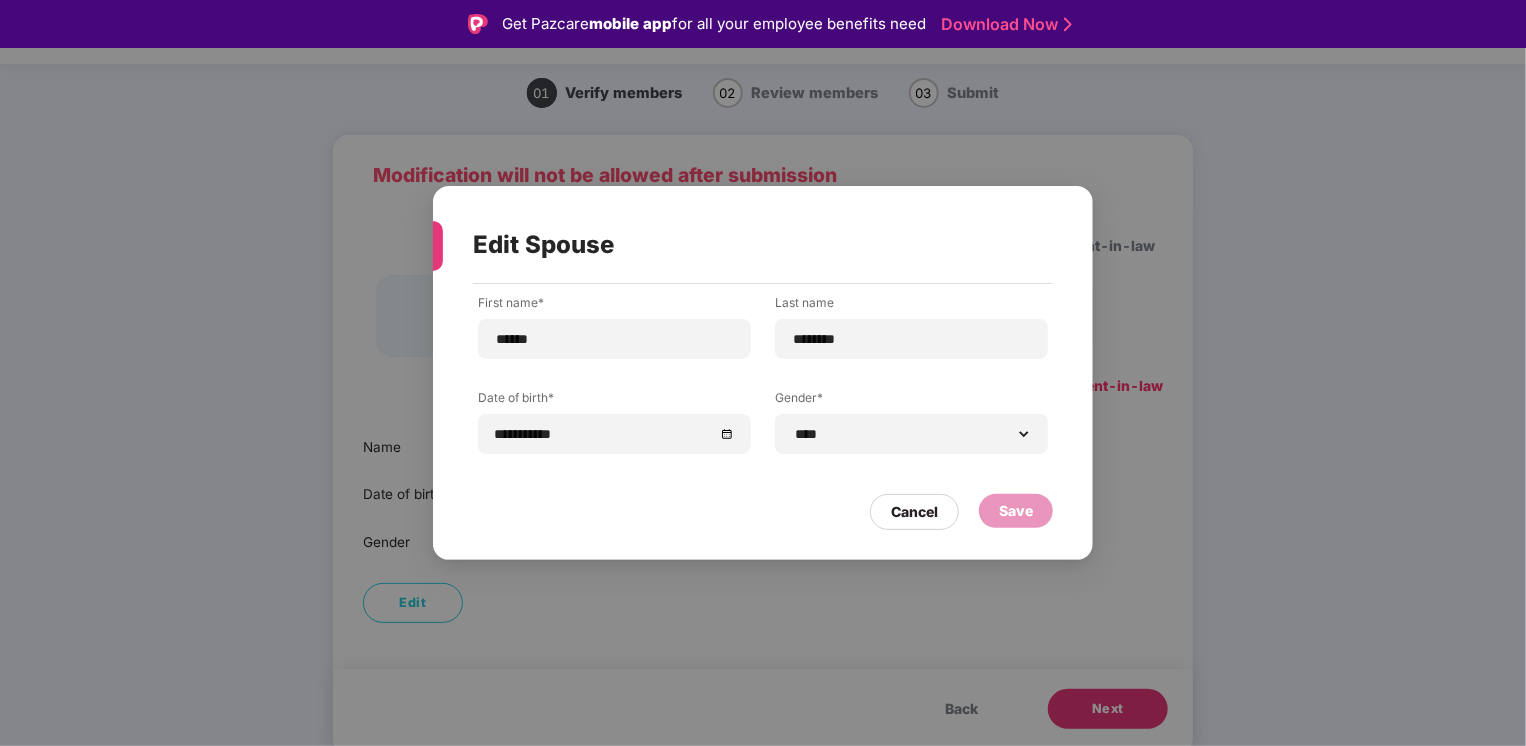 click on "Cancel" at bounding box center (914, 512) 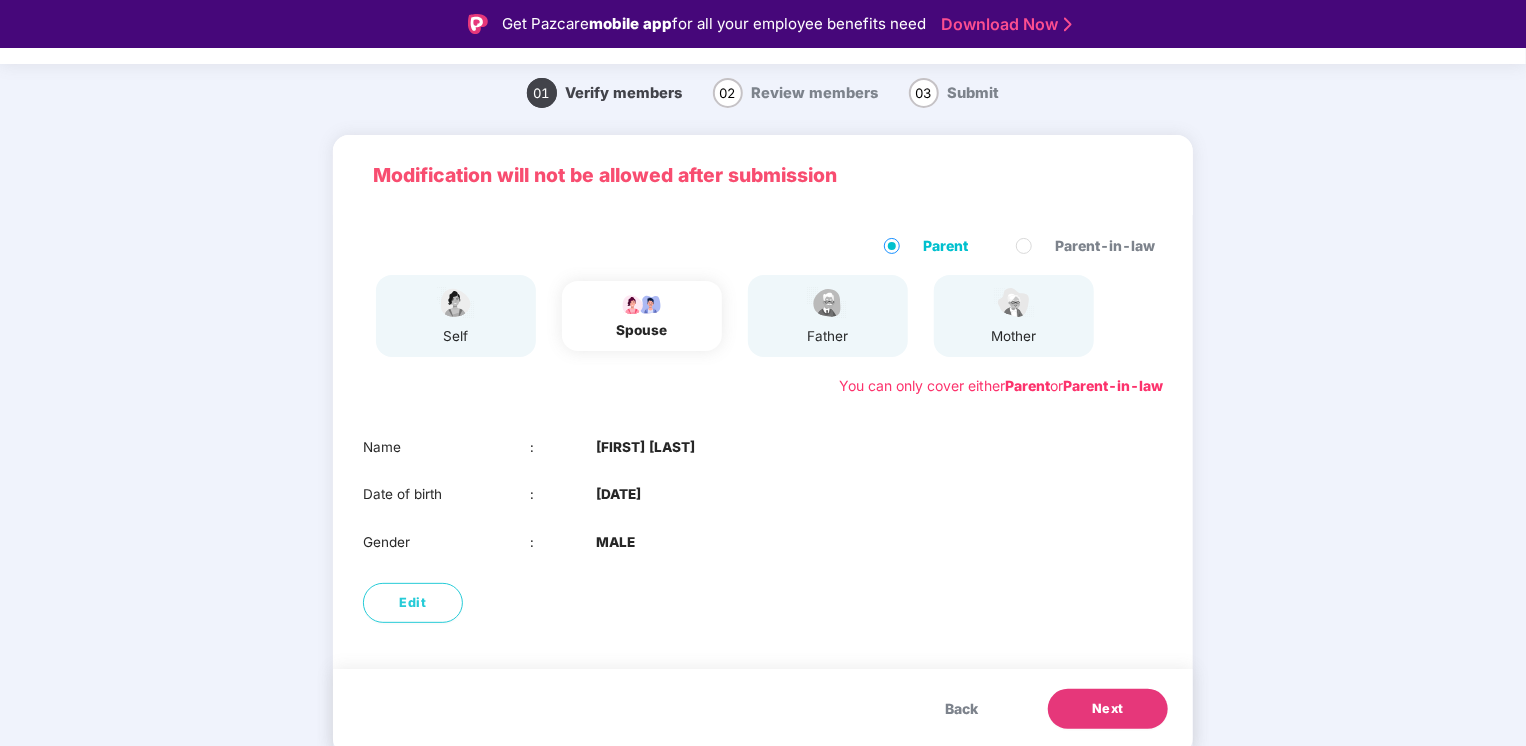click on "Next" at bounding box center (1108, 709) 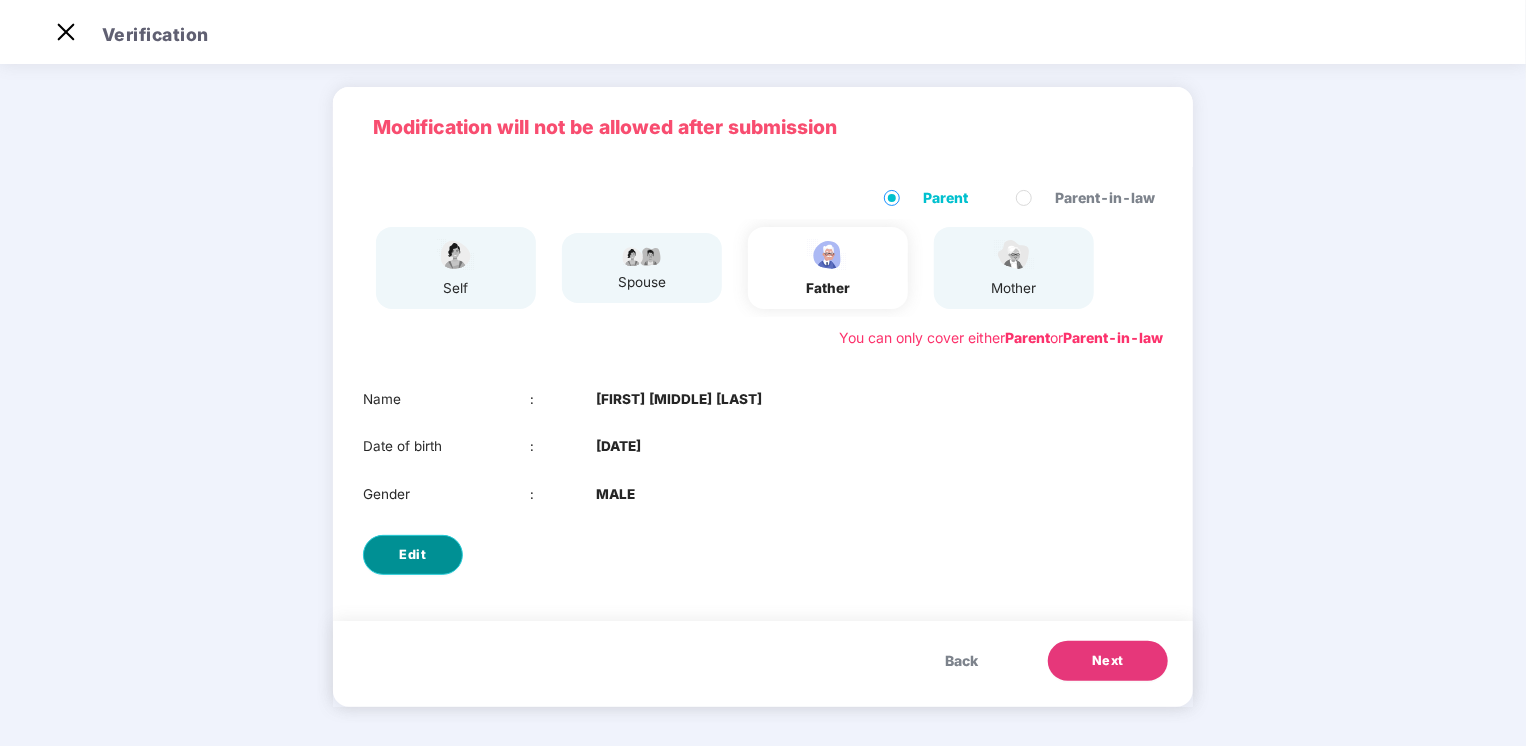 click on "Edit" at bounding box center (413, 555) 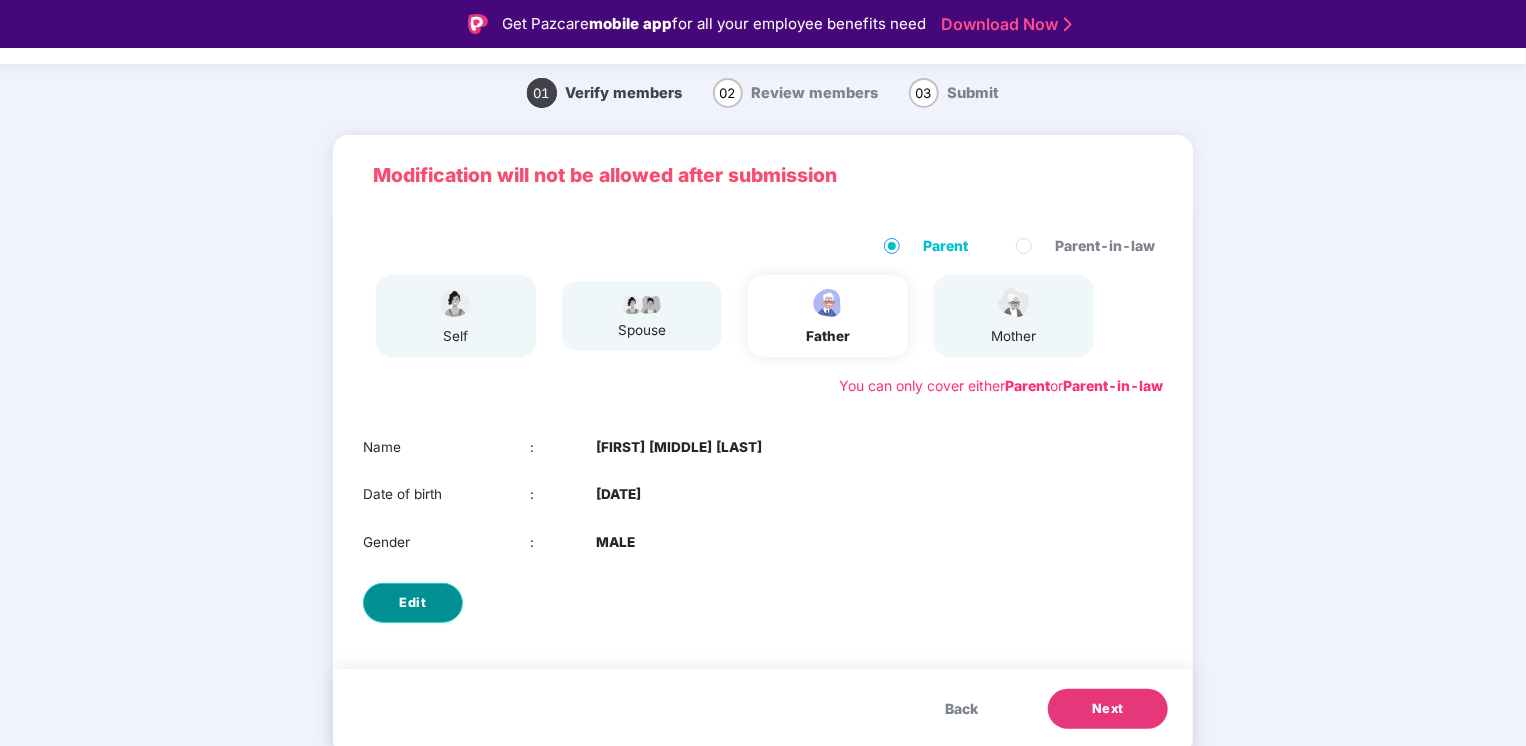 select on "****" 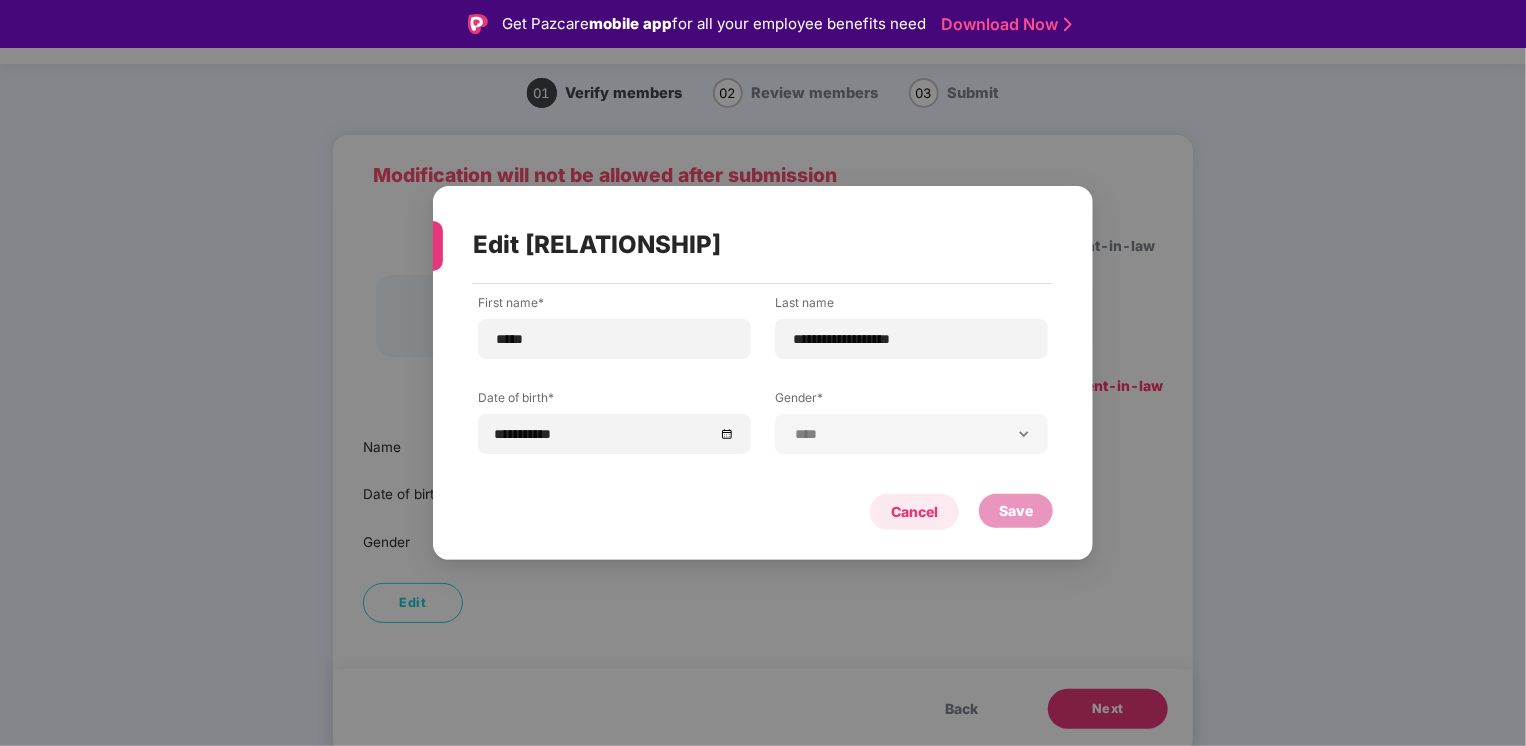 click on "Cancel" at bounding box center (914, 512) 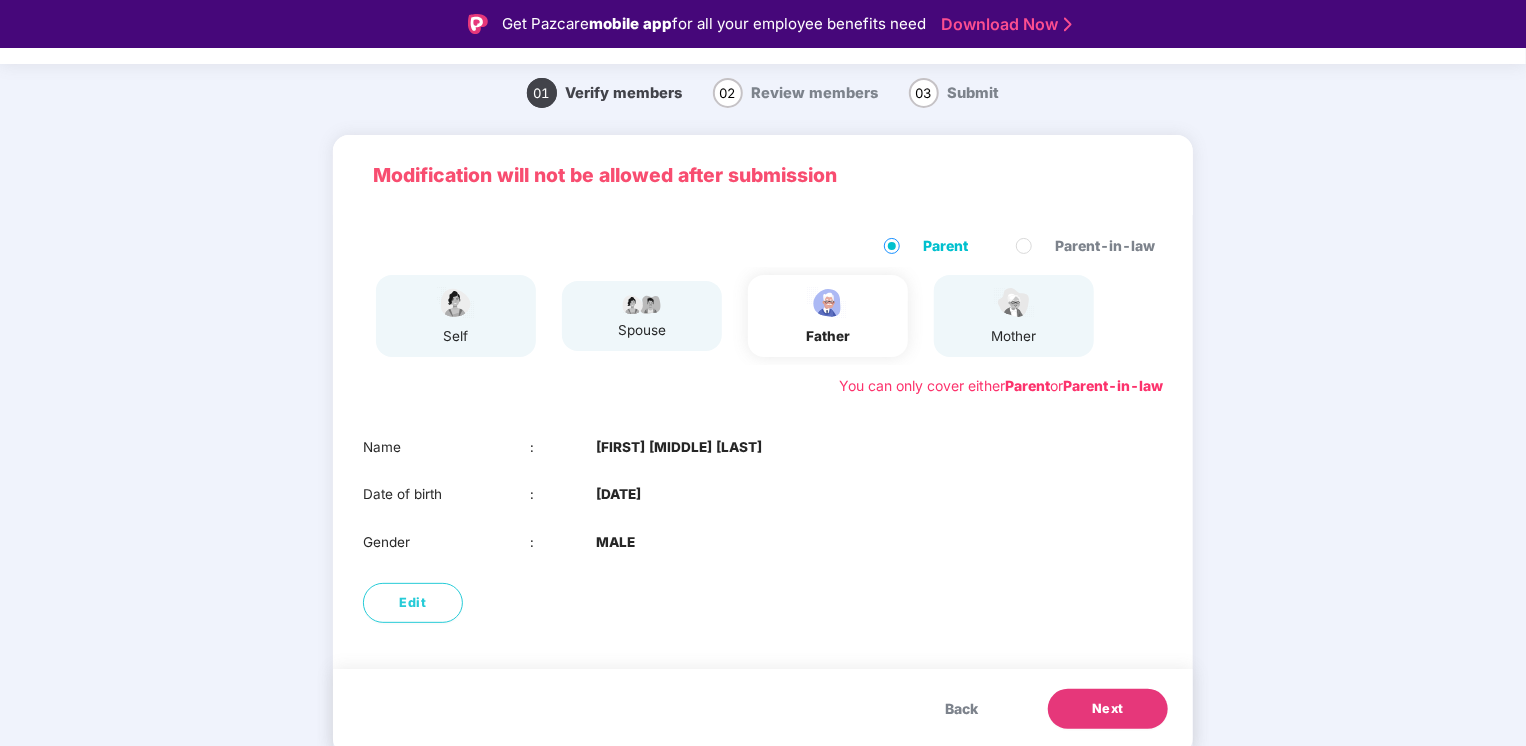 click on "Back" at bounding box center (961, 709) 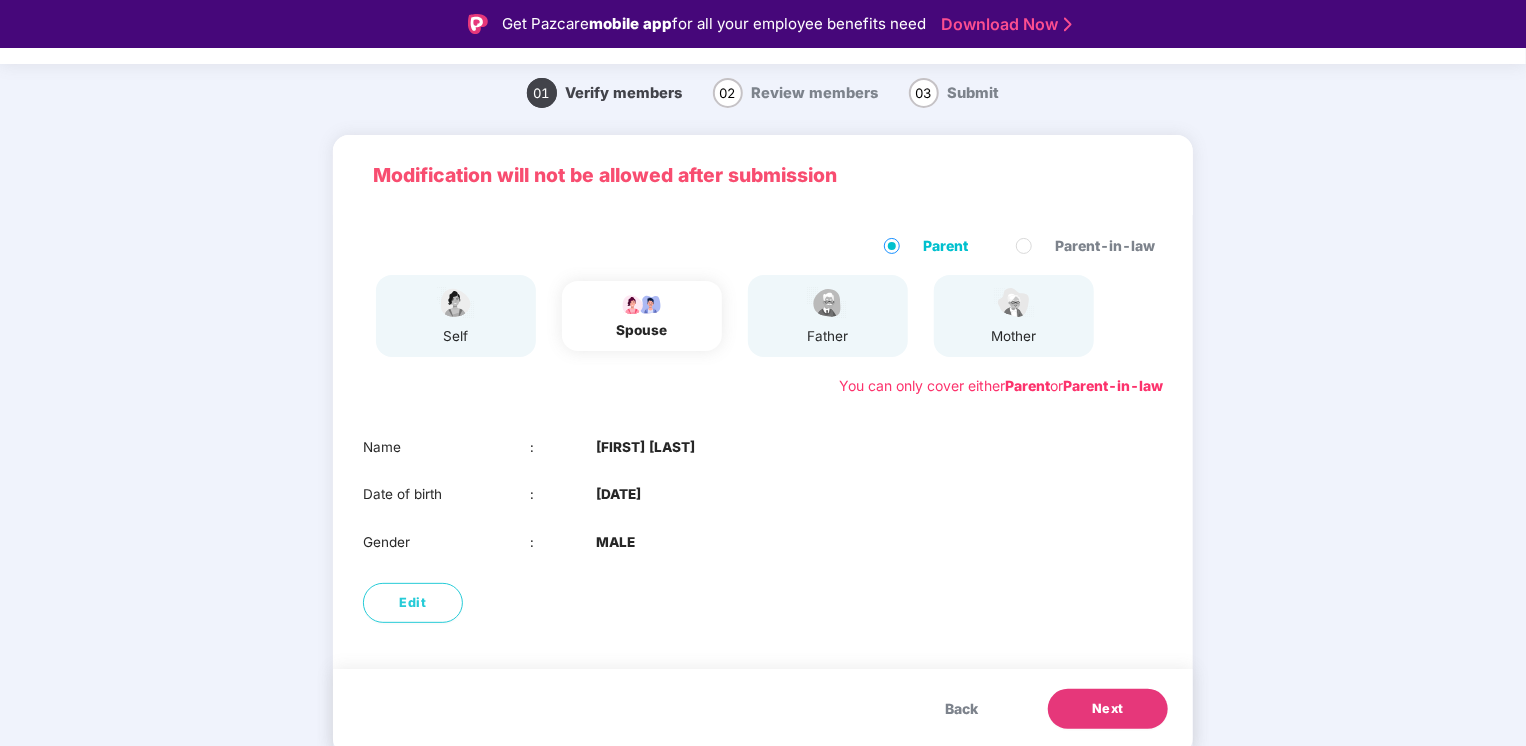 scroll, scrollTop: 48, scrollLeft: 0, axis: vertical 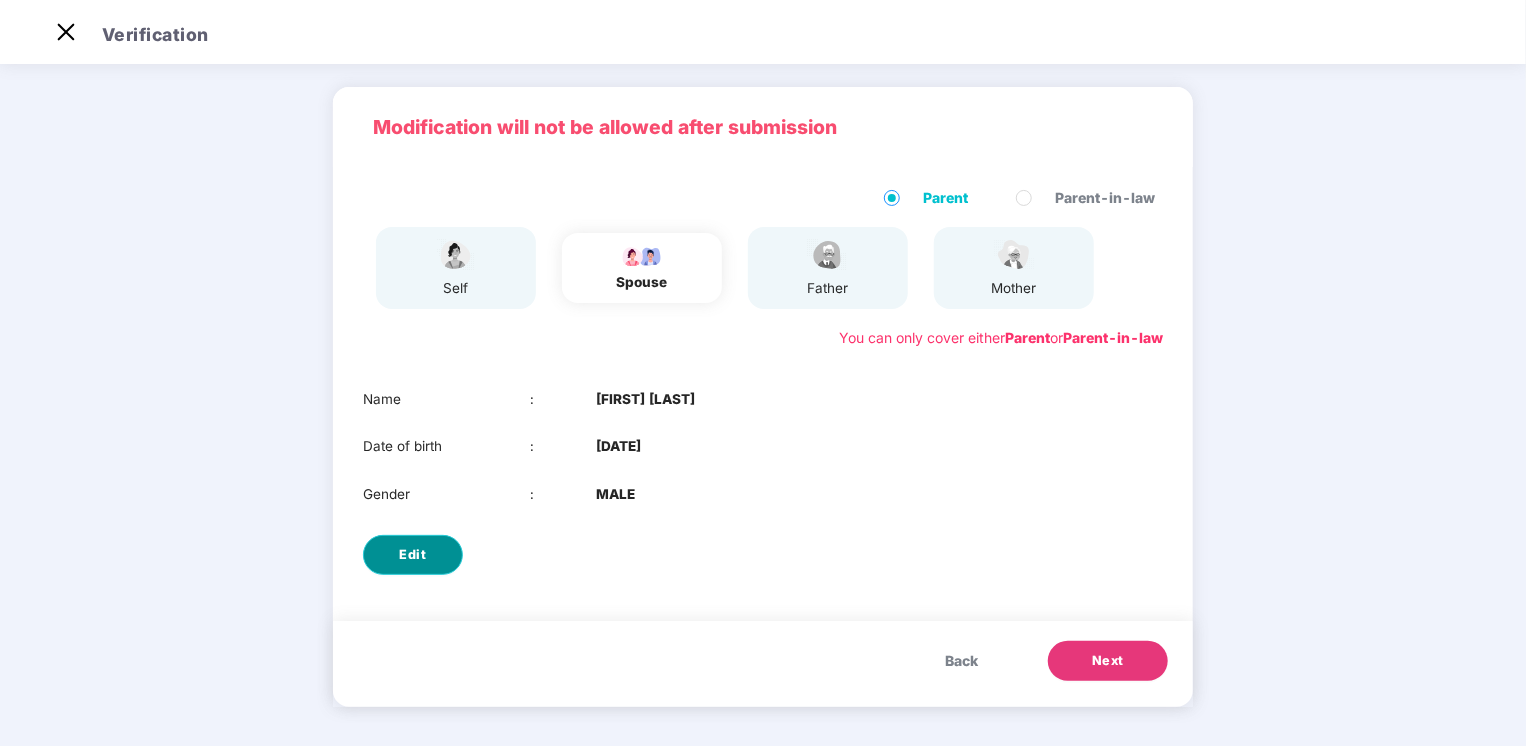 click on "Edit" at bounding box center (413, 555) 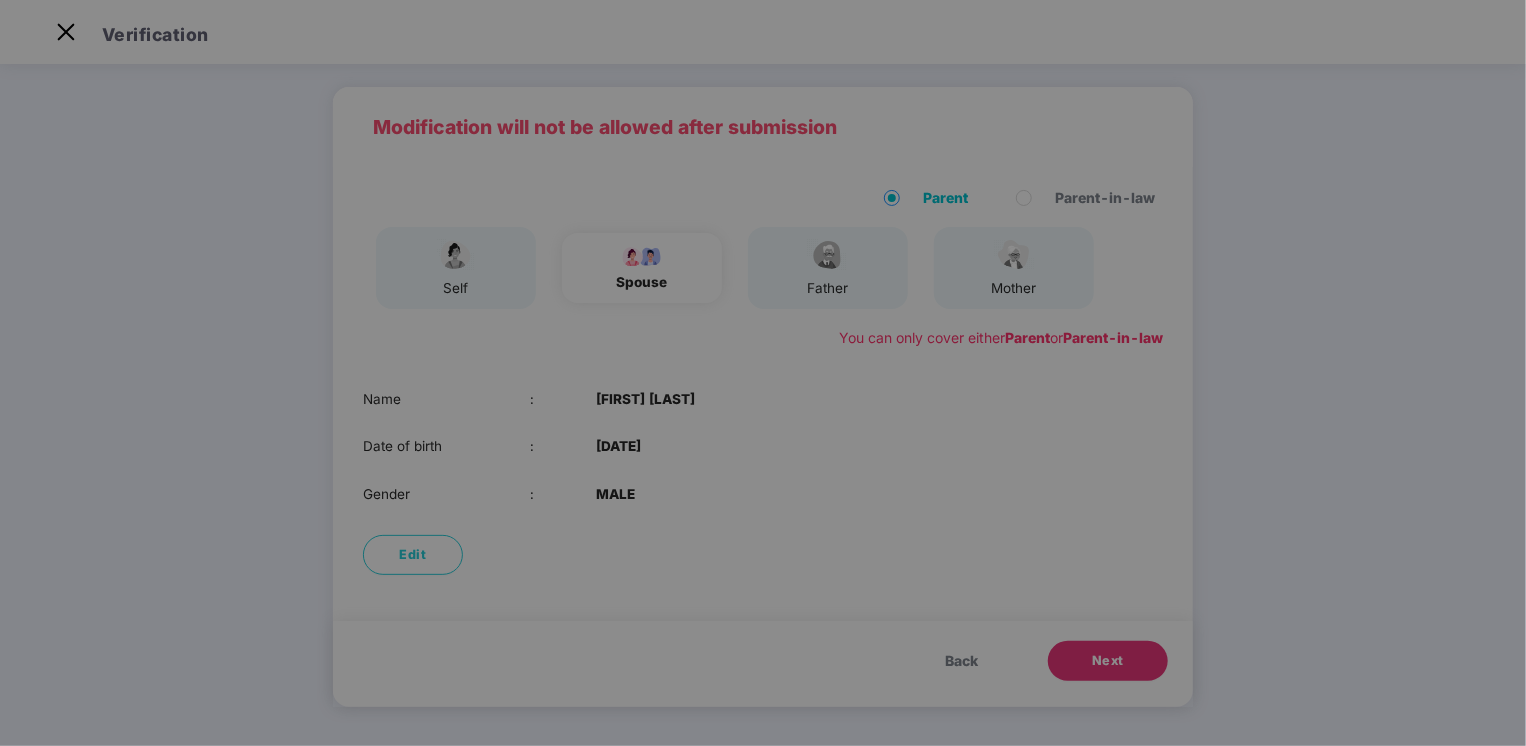 scroll, scrollTop: 0, scrollLeft: 0, axis: both 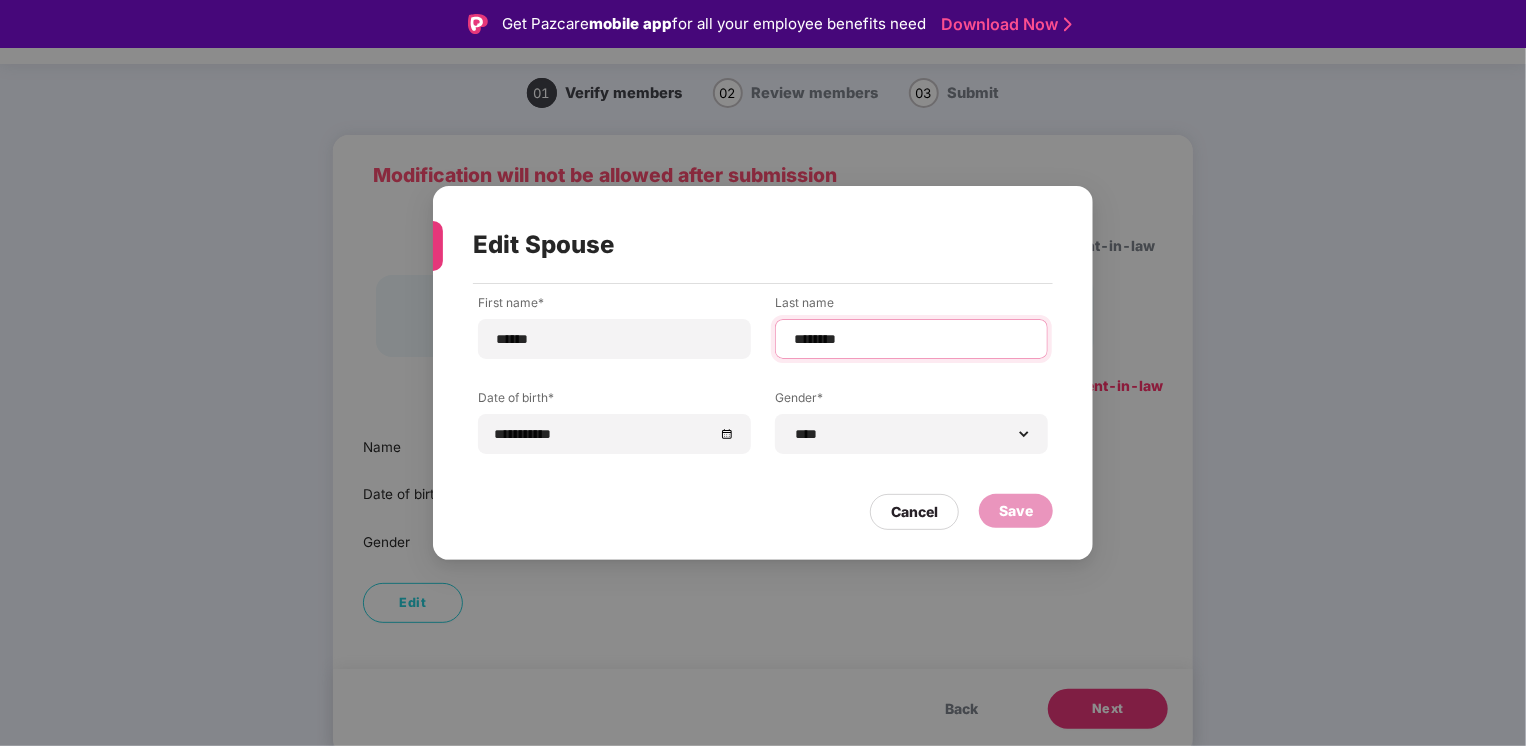 click on "********" at bounding box center (911, 339) 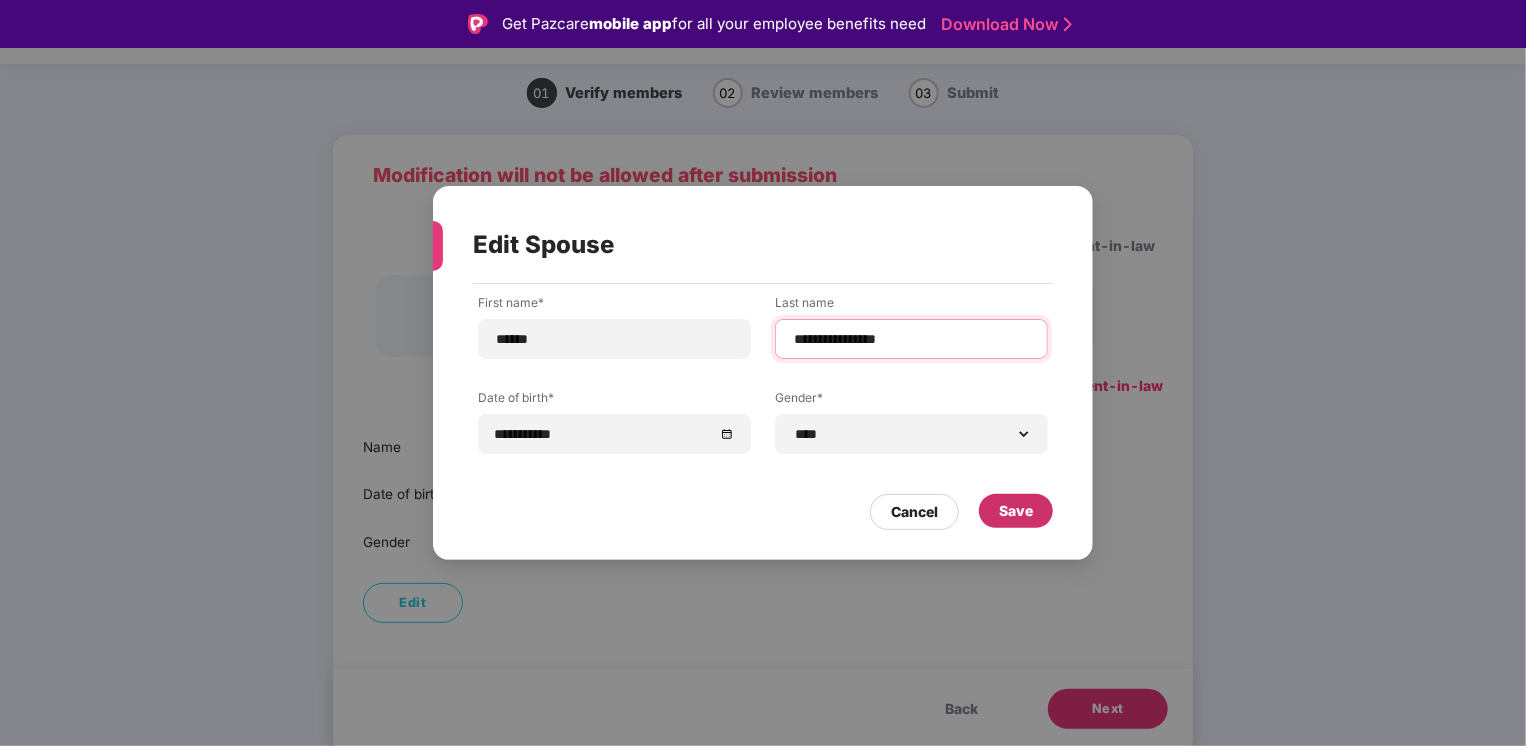 type on "**********" 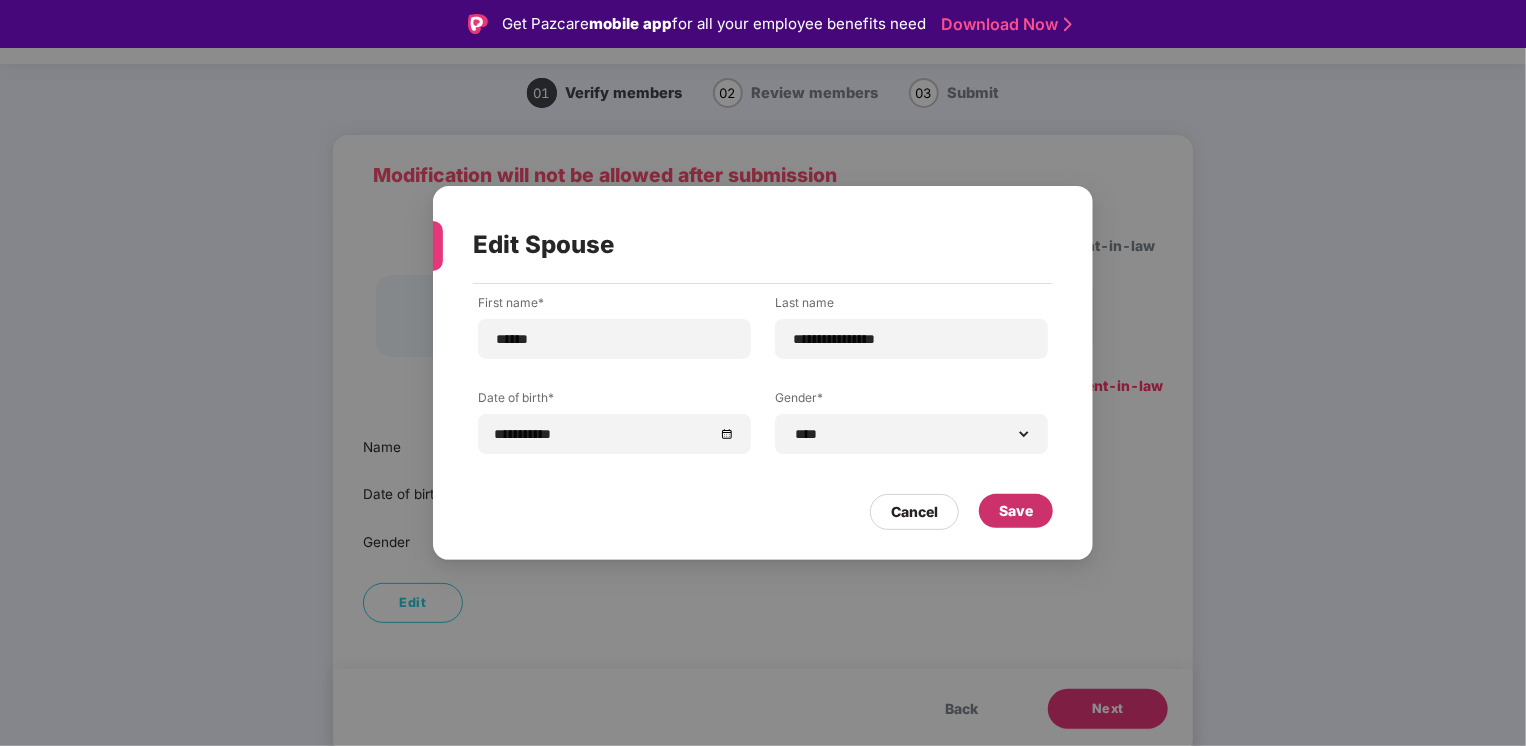 click on "Save" at bounding box center (1016, 511) 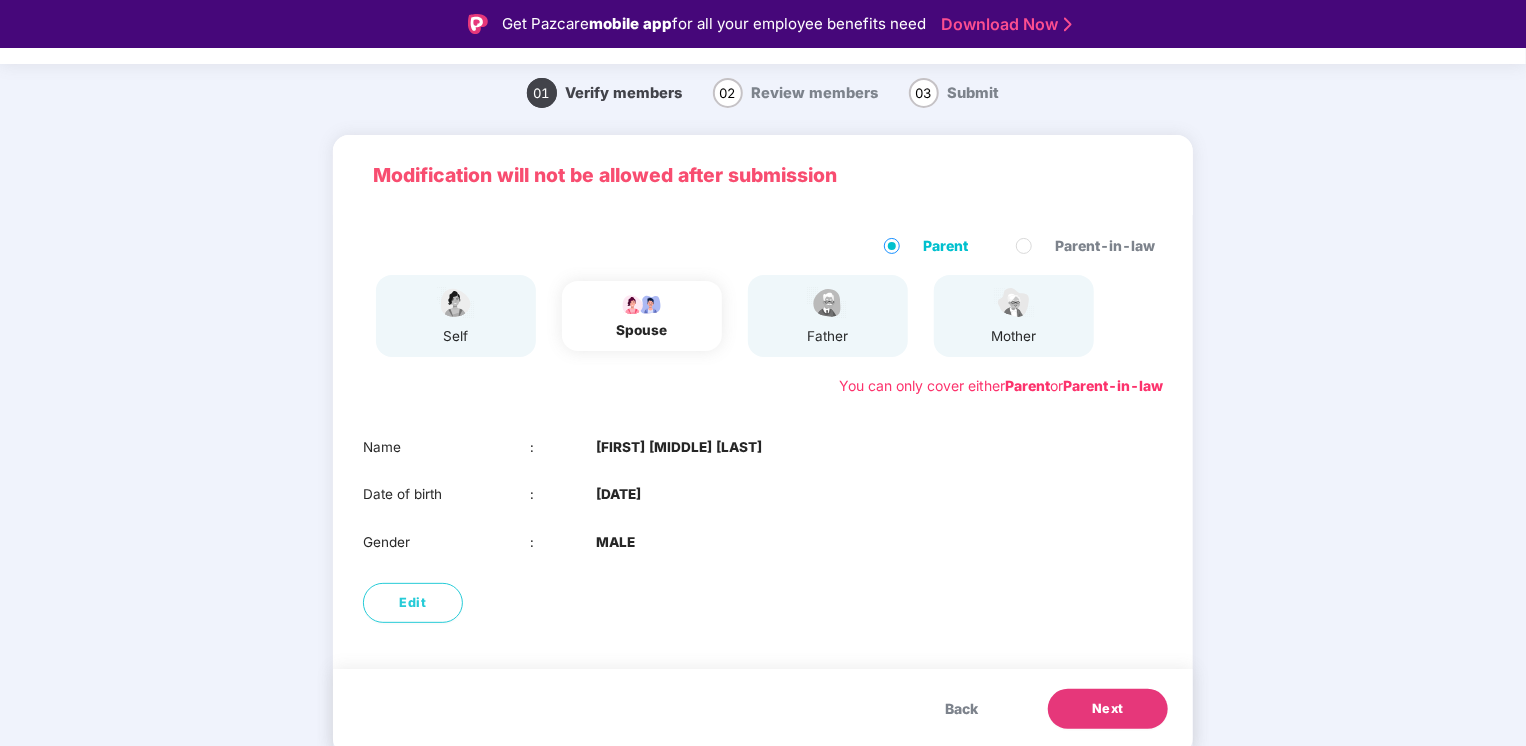 click on "Next" at bounding box center (1108, 709) 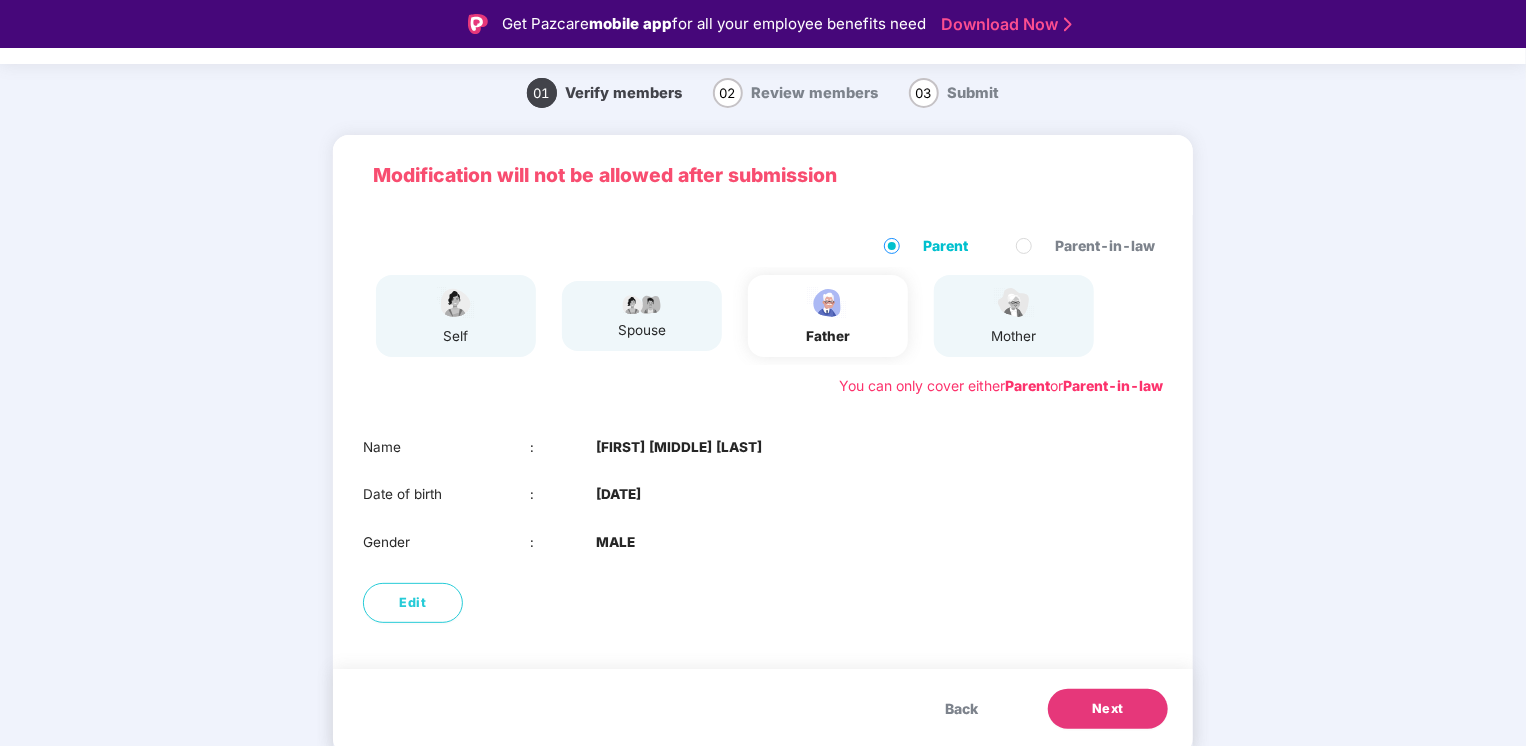 scroll, scrollTop: 48, scrollLeft: 0, axis: vertical 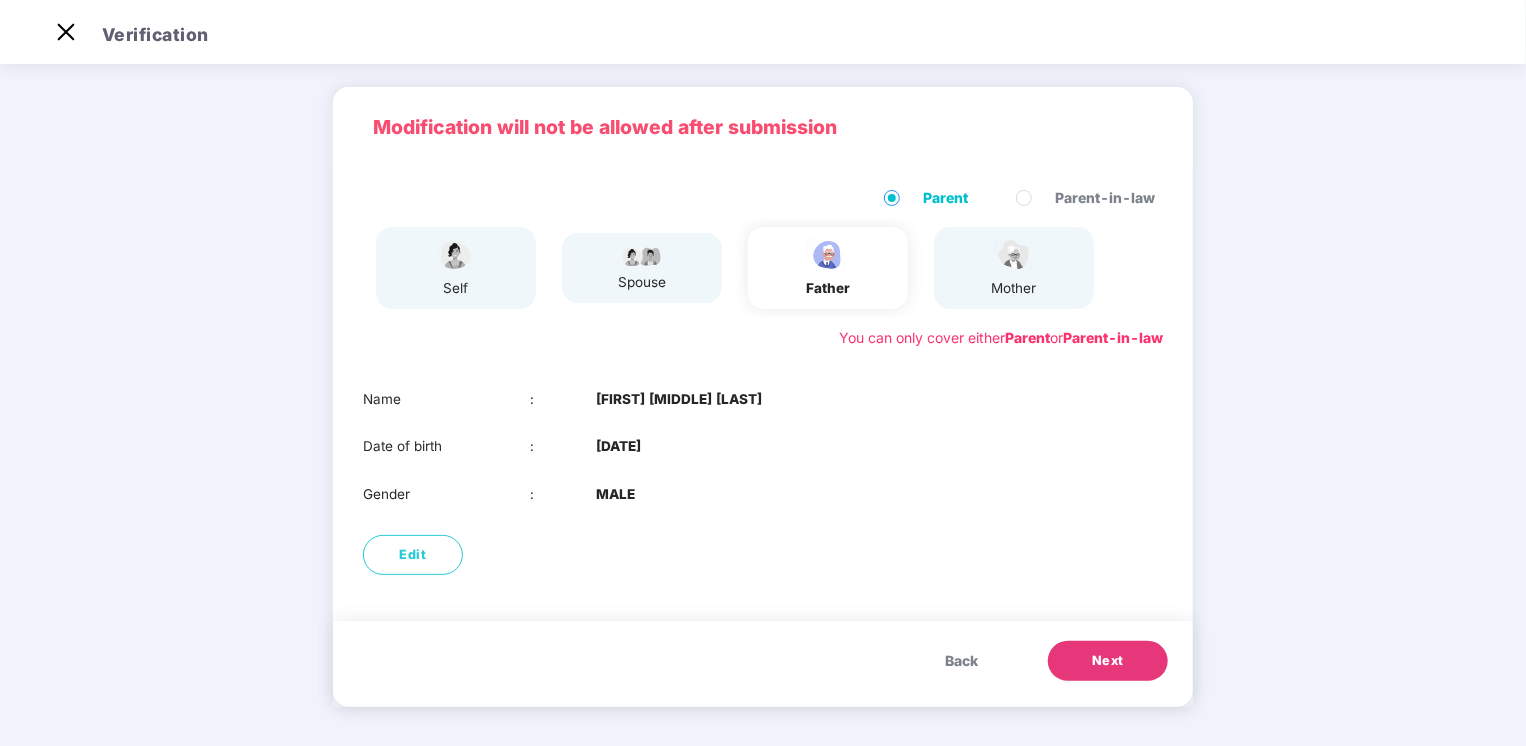 click on "Next" at bounding box center (1108, 661) 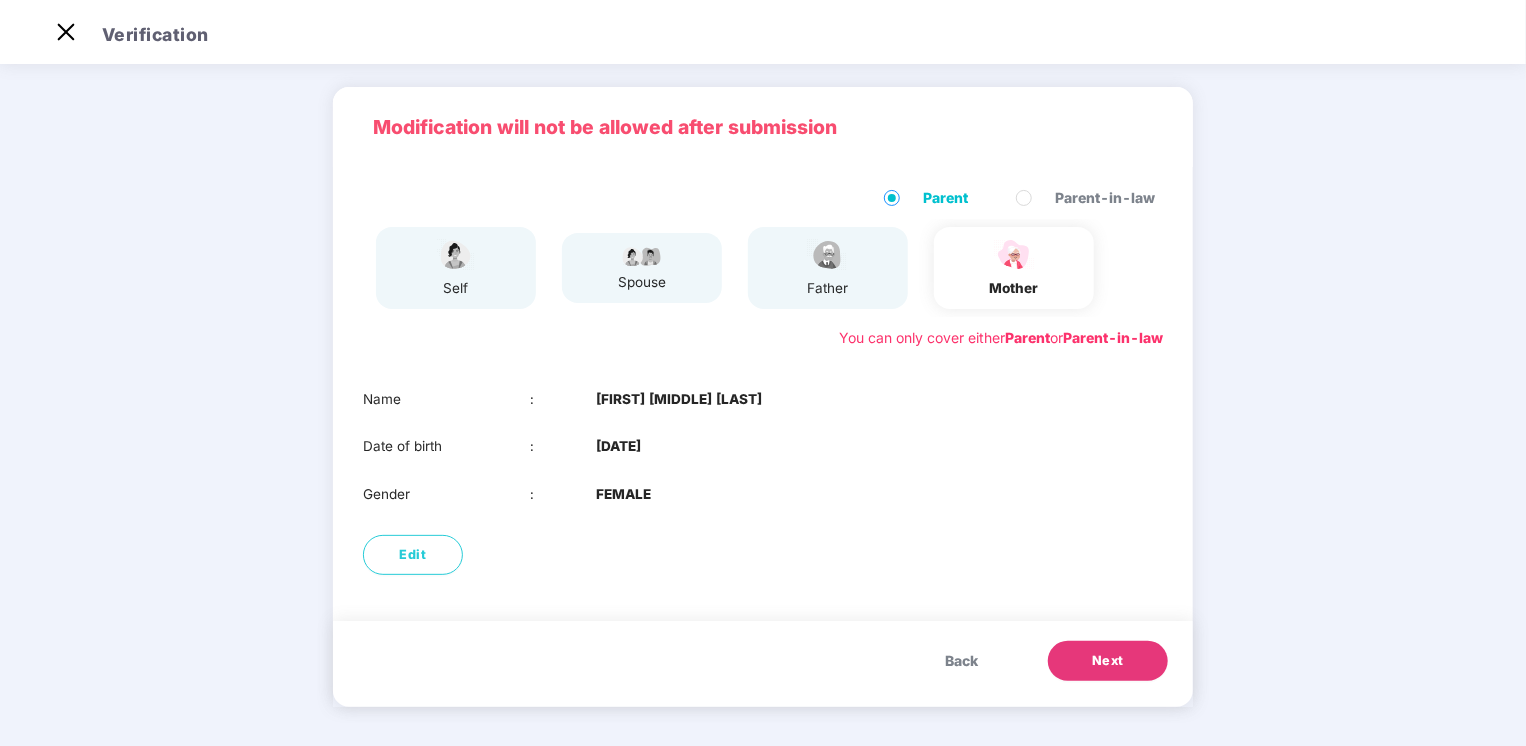 click on "Next" at bounding box center [1108, 661] 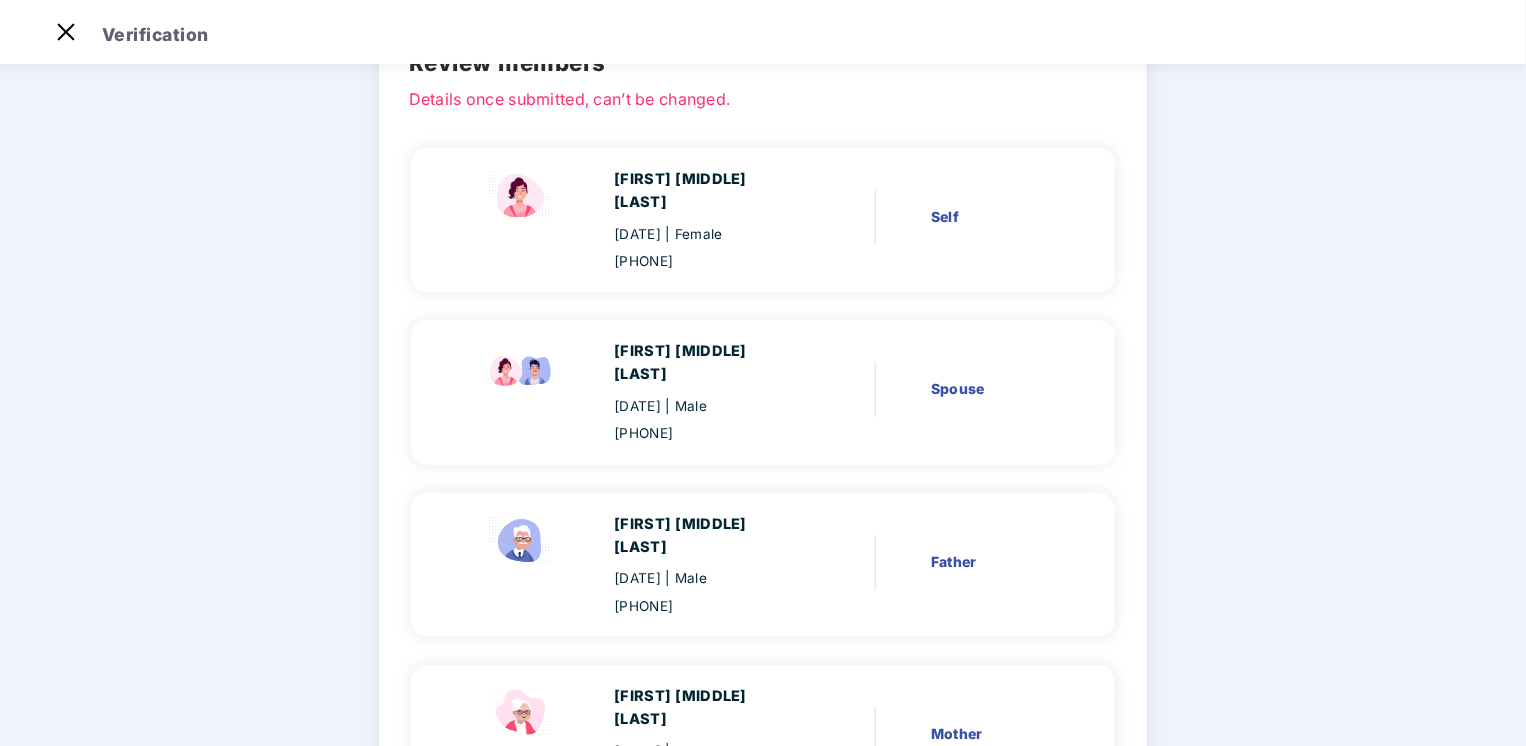 scroll, scrollTop: 280, scrollLeft: 0, axis: vertical 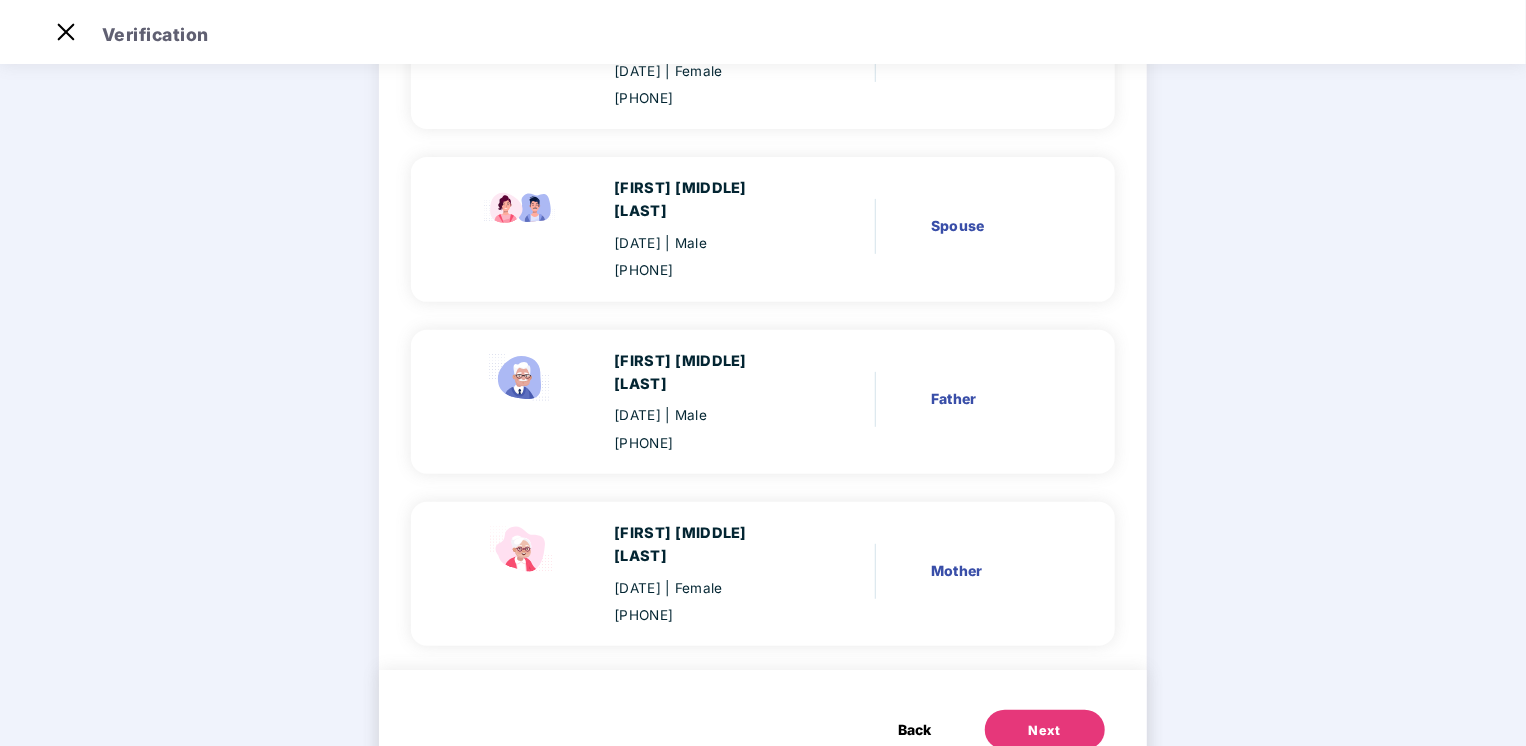 click on "Next" at bounding box center (1045, 730) 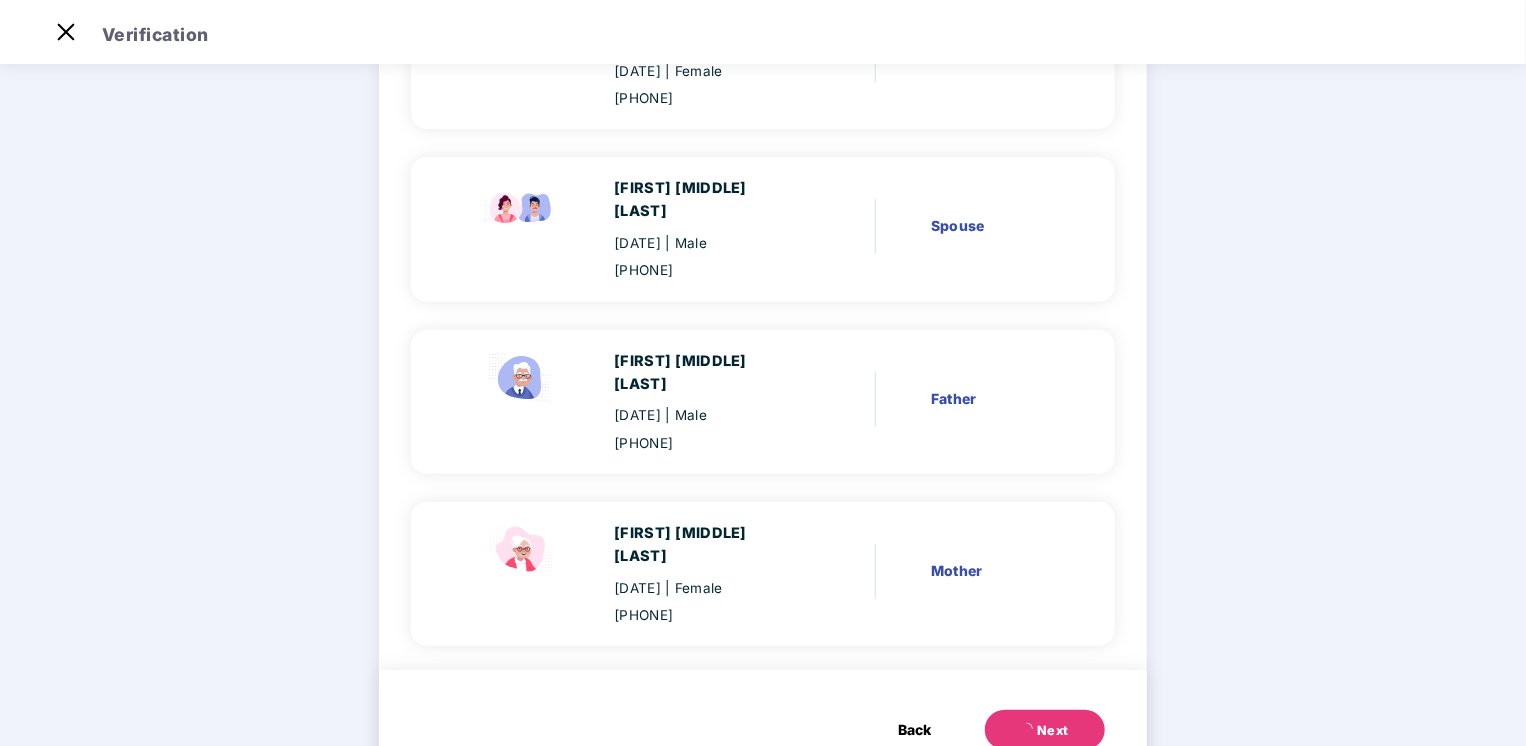 scroll, scrollTop: 0, scrollLeft: 0, axis: both 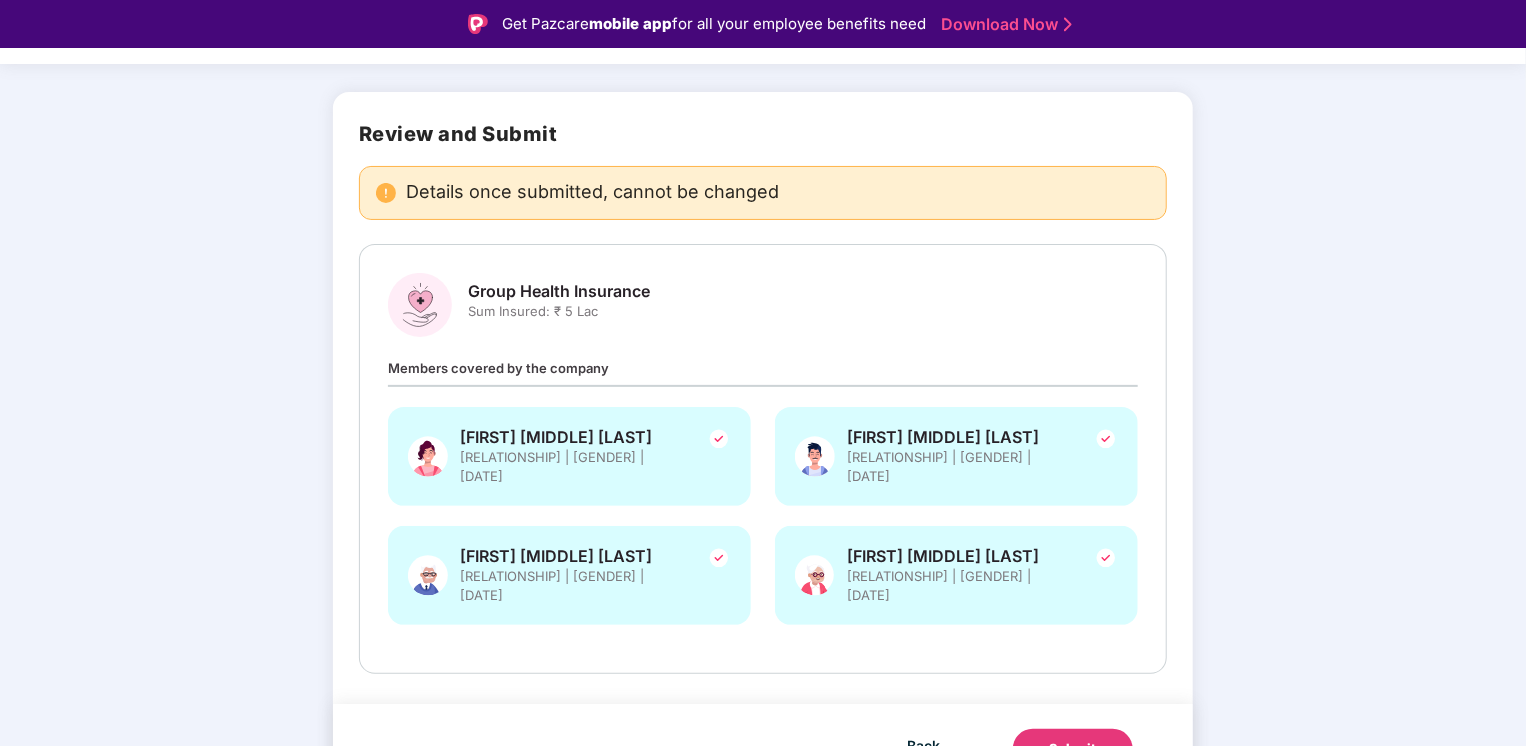 click on "Submit" at bounding box center [1073, 749] 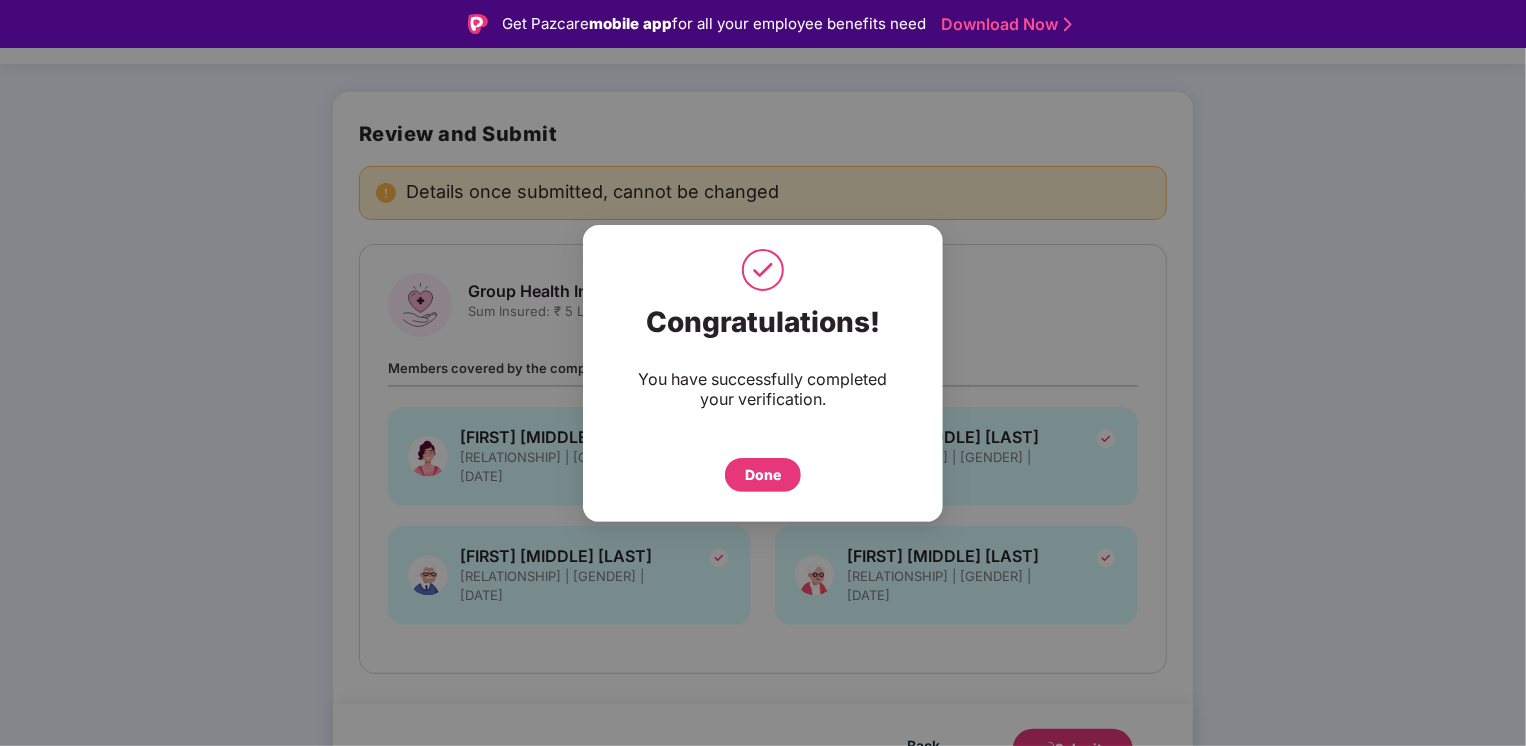 click on "Done" at bounding box center (763, 475) 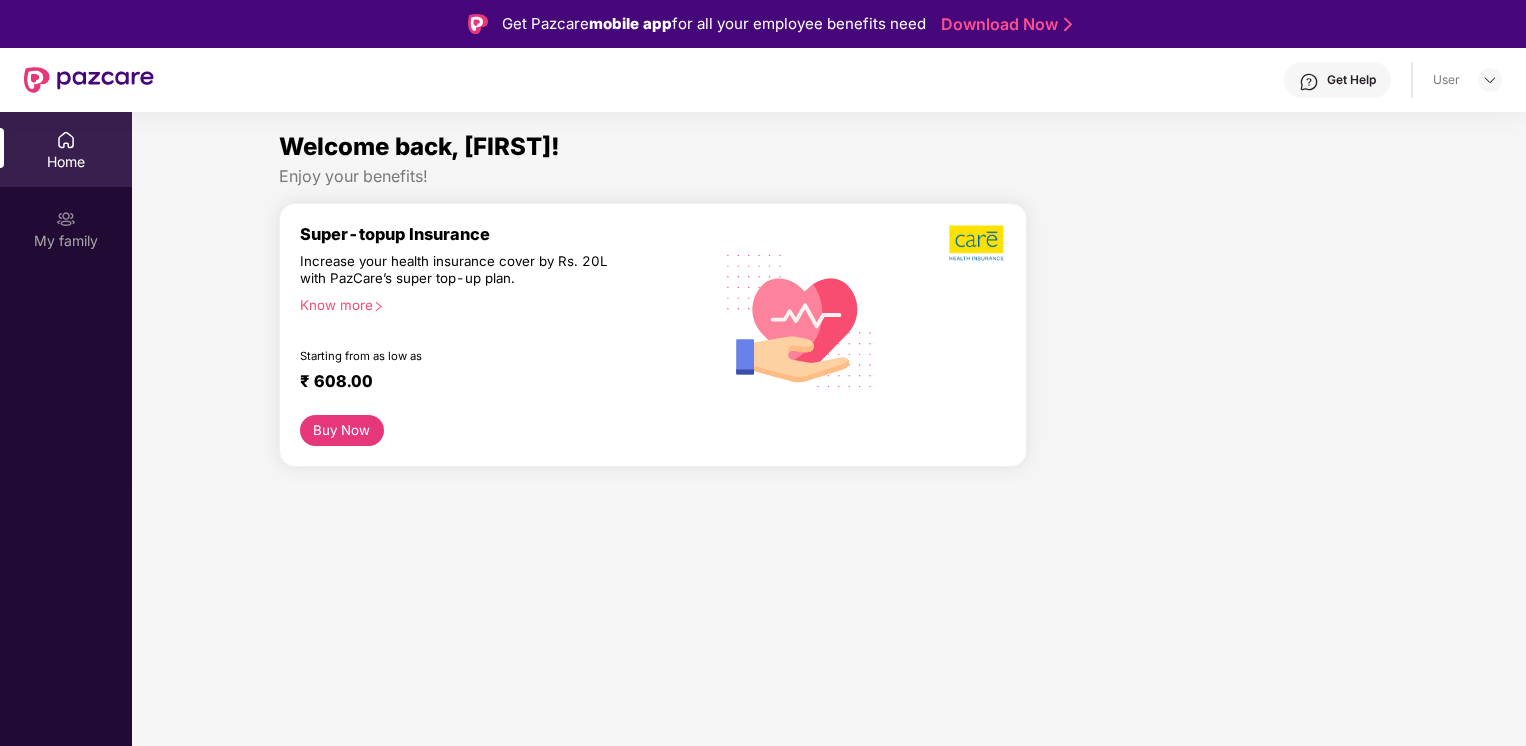 scroll, scrollTop: 0, scrollLeft: 0, axis: both 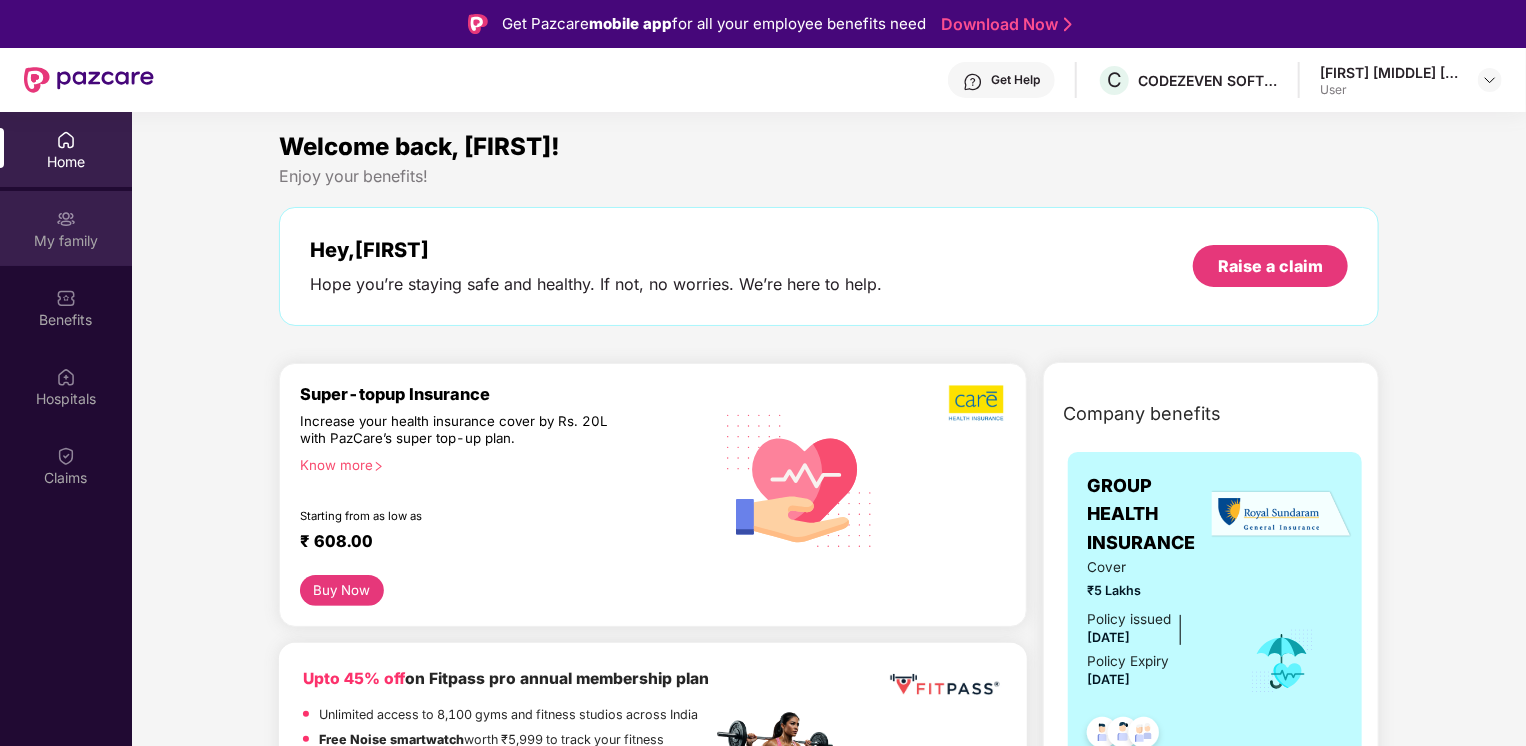 click at bounding box center [66, 219] 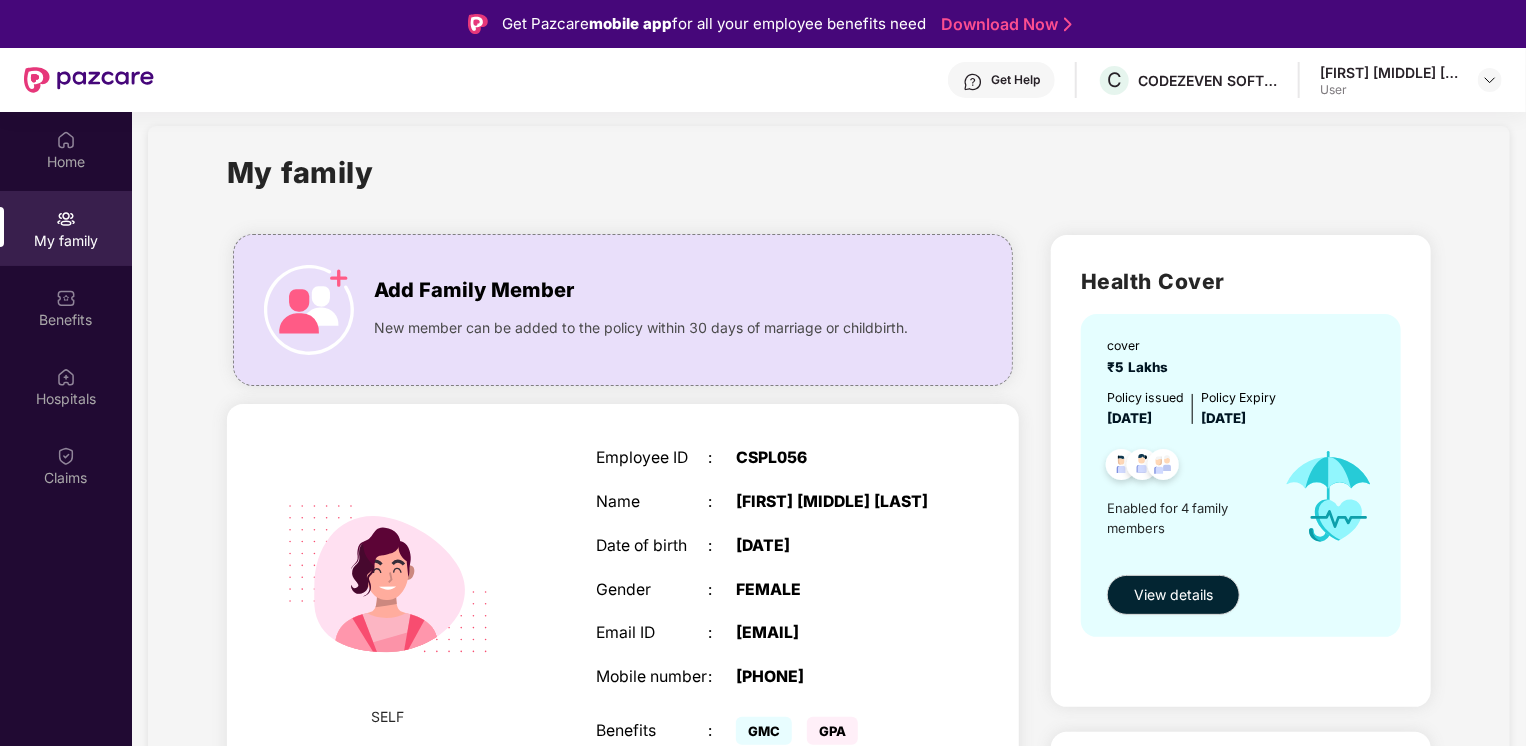 scroll, scrollTop: 0, scrollLeft: 0, axis: both 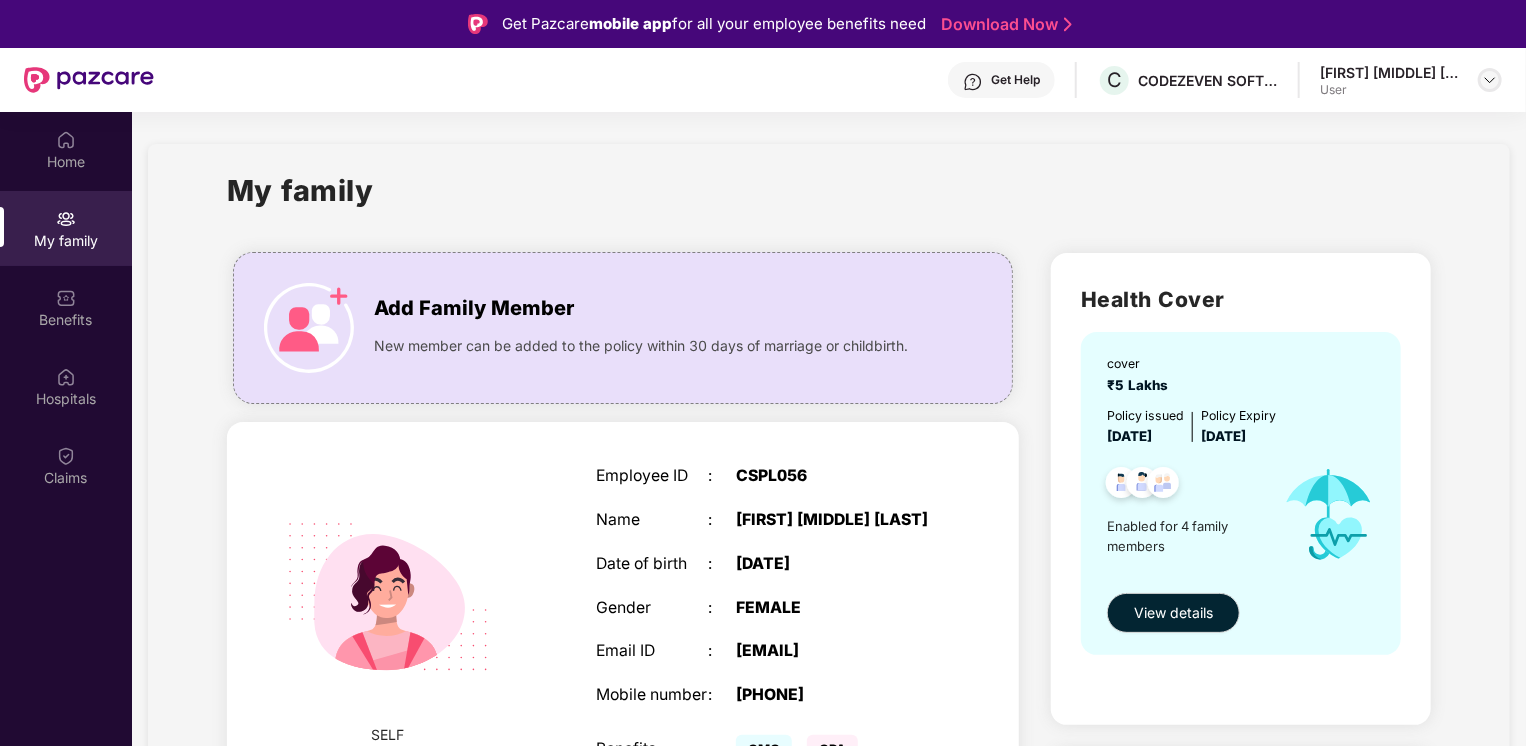 click at bounding box center [1490, 80] 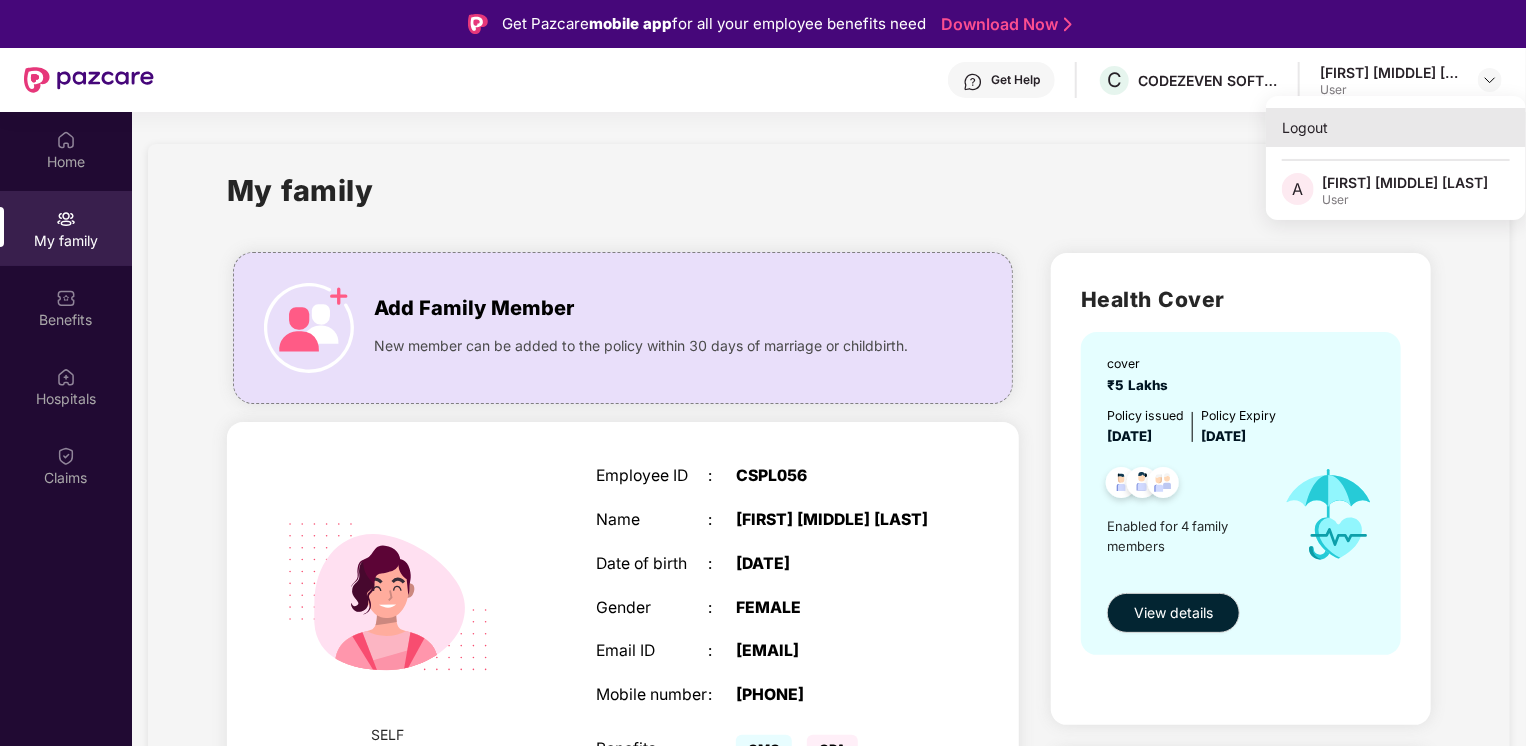 click on "Logout" at bounding box center [1396, 127] 